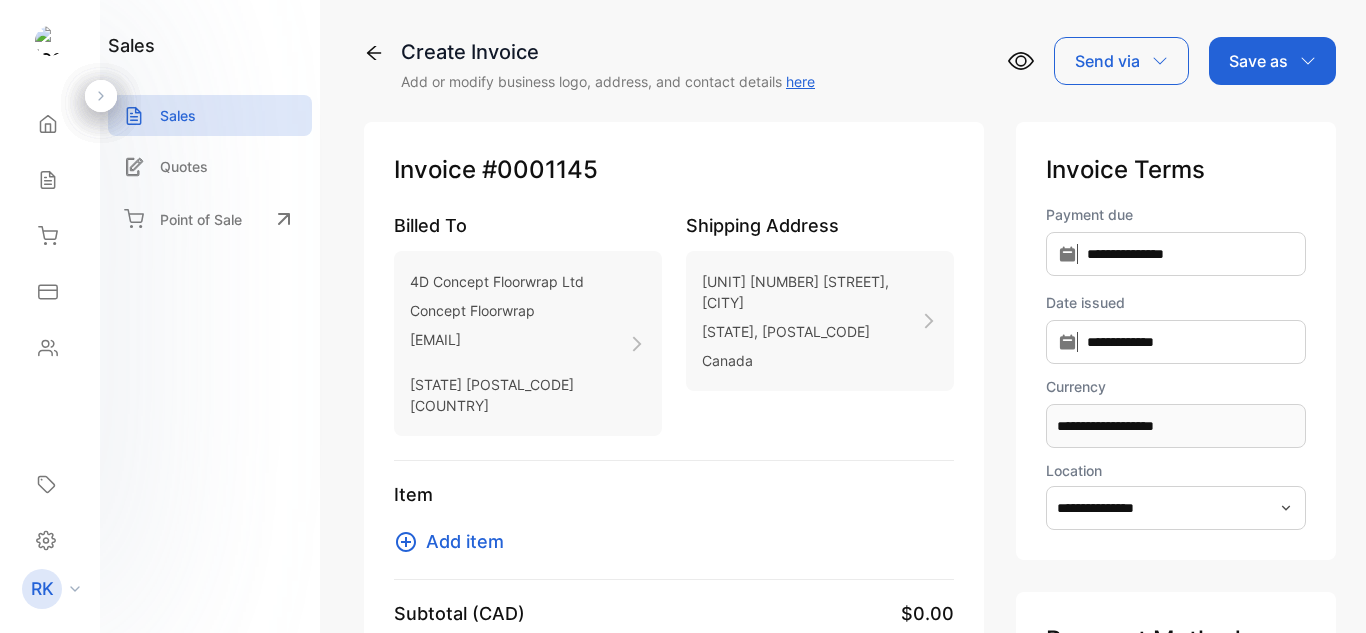 scroll, scrollTop: 0, scrollLeft: 0, axis: both 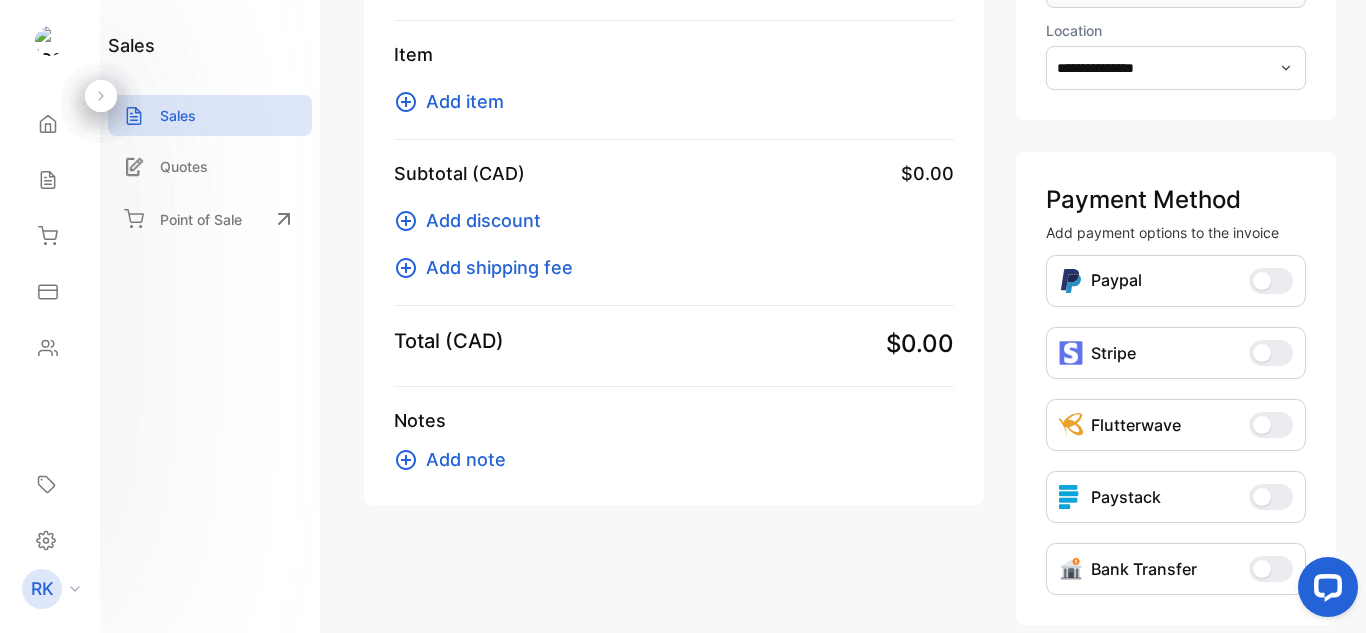 click on "**********" at bounding box center (1176, -99) 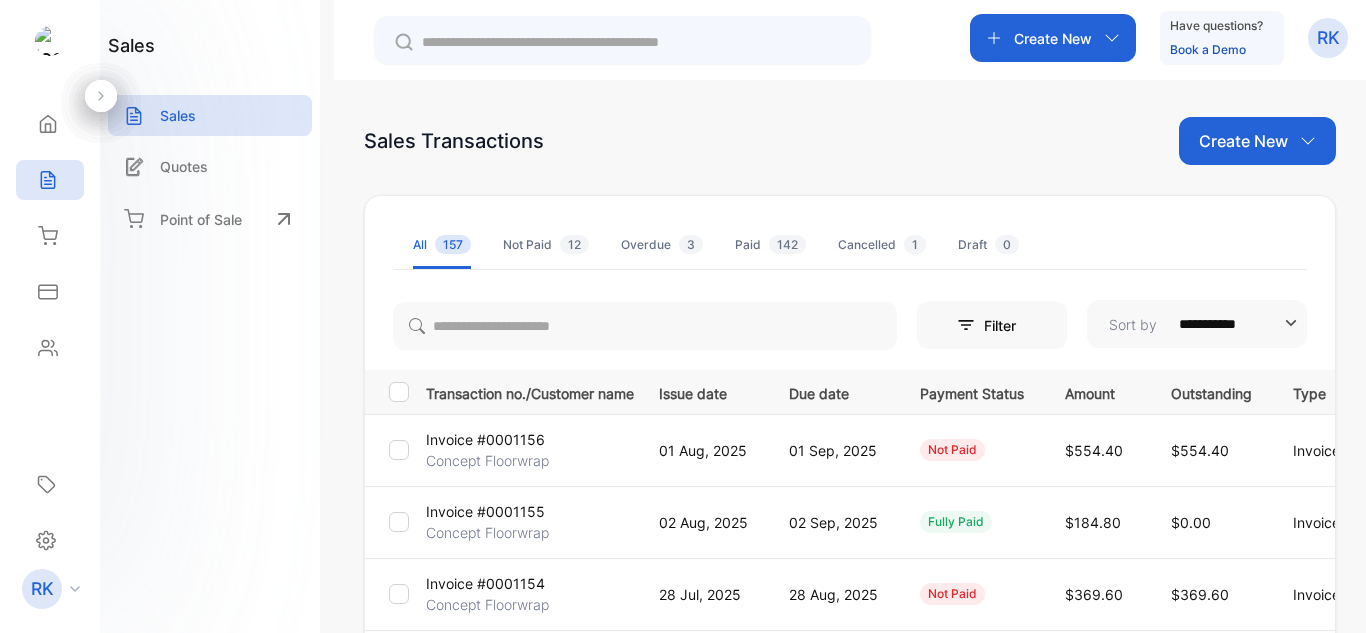 scroll, scrollTop: 0, scrollLeft: 0, axis: both 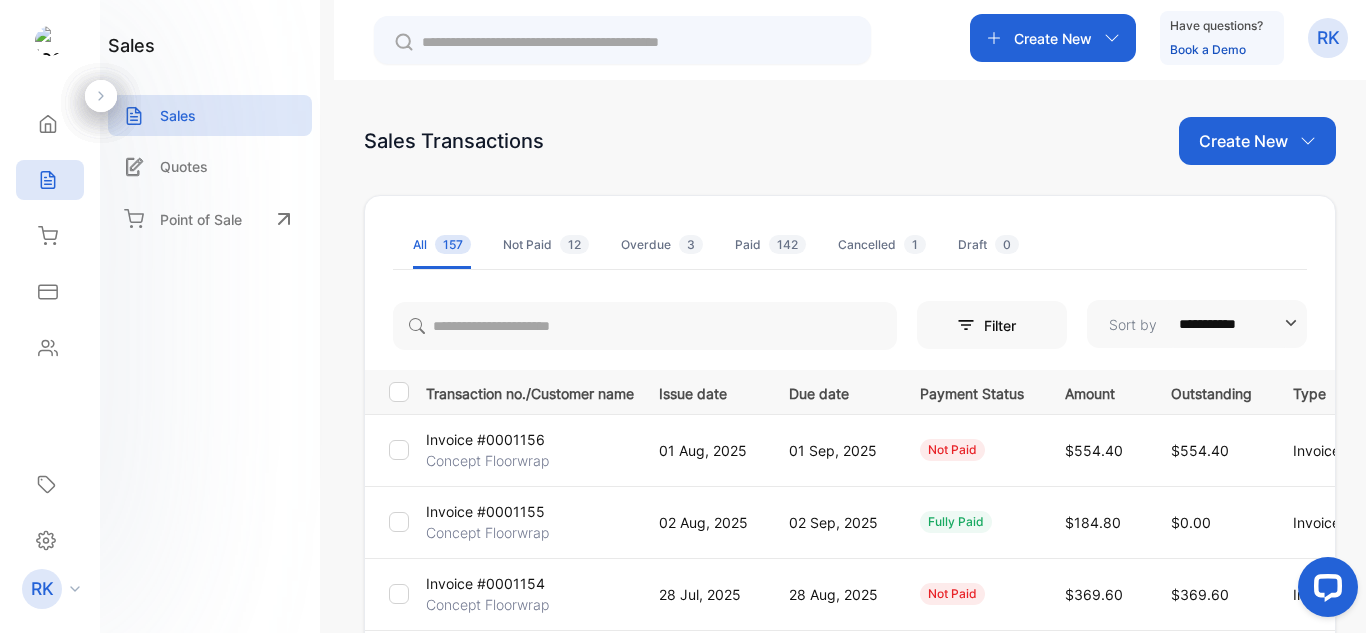 click on "Create New" at bounding box center [1257, 141] 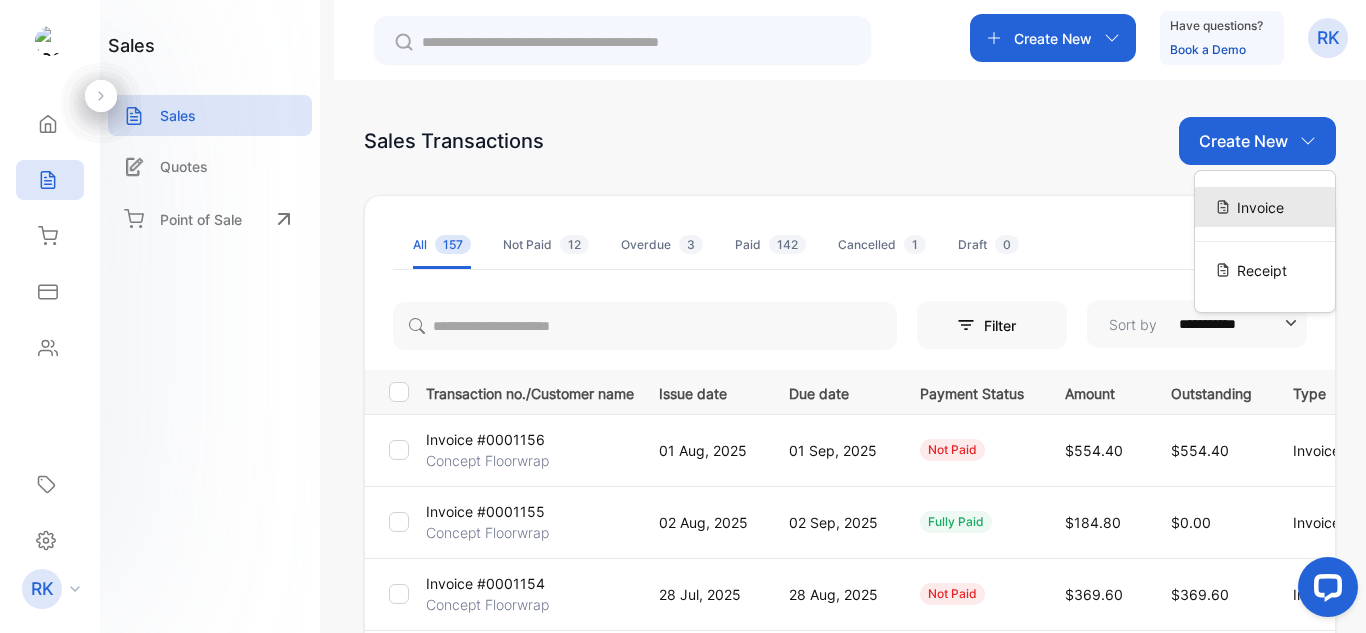 click on "Invoice" at bounding box center (1260, 207) 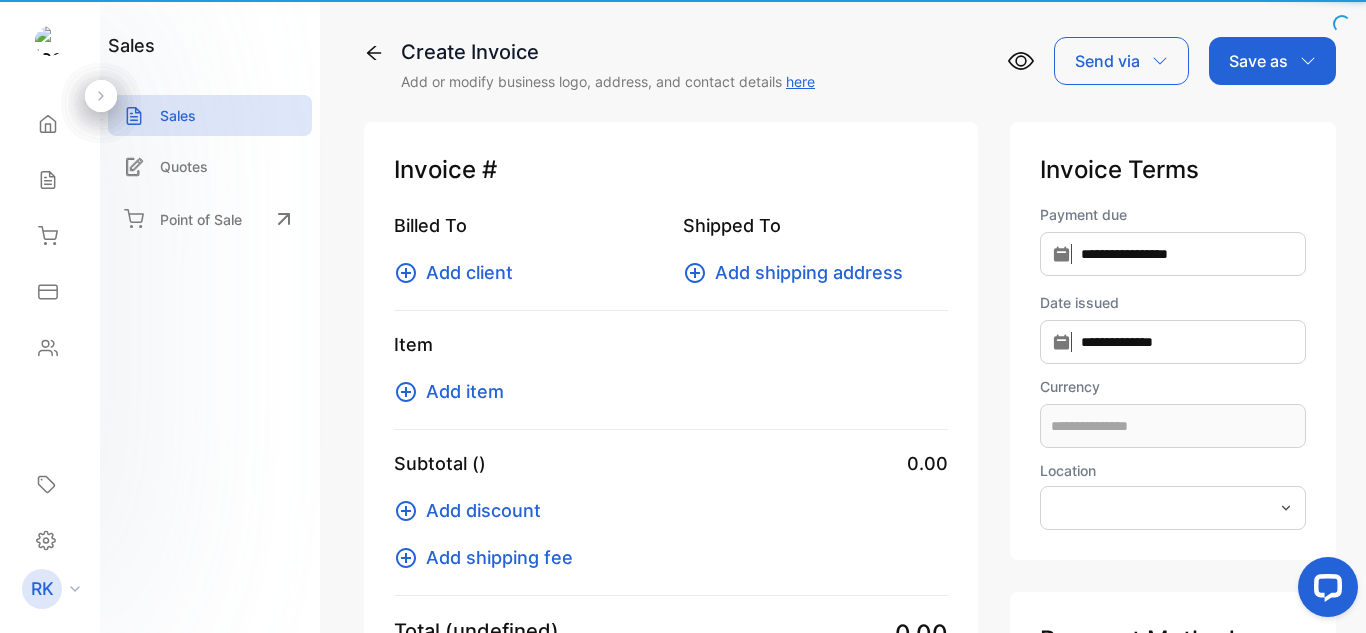 type on "**********" 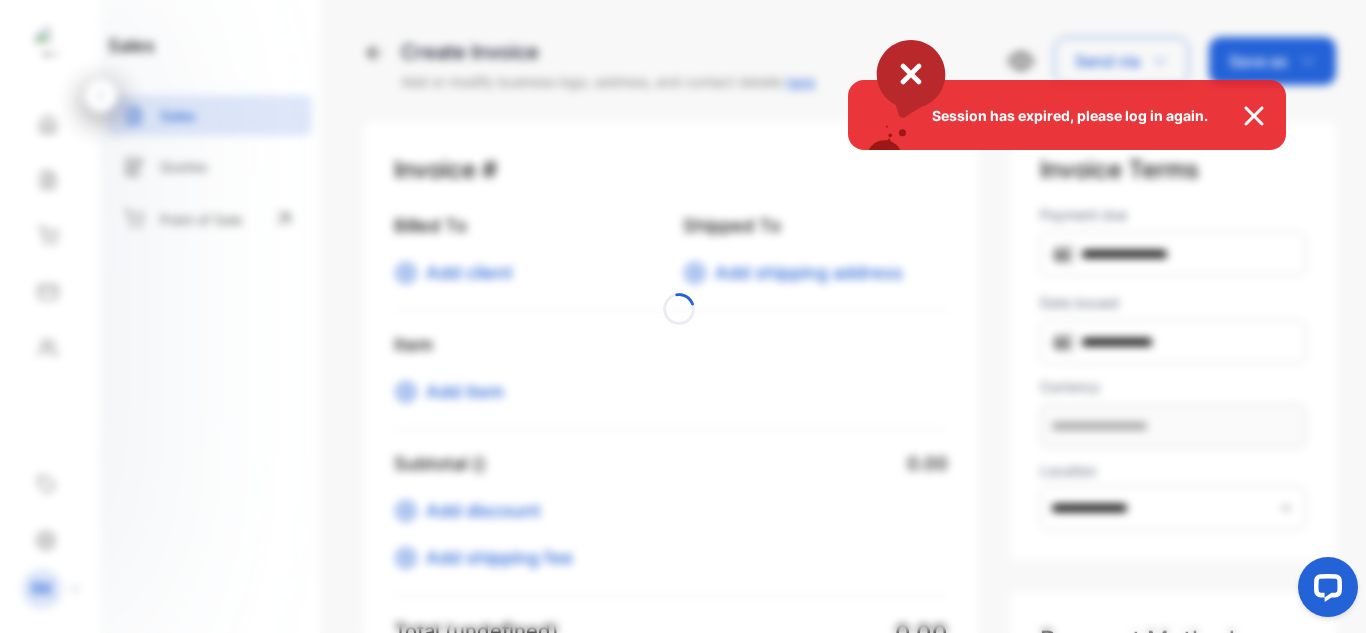drag, startPoint x: 1266, startPoint y: 215, endPoint x: 1225, endPoint y: 218, distance: 41.109608 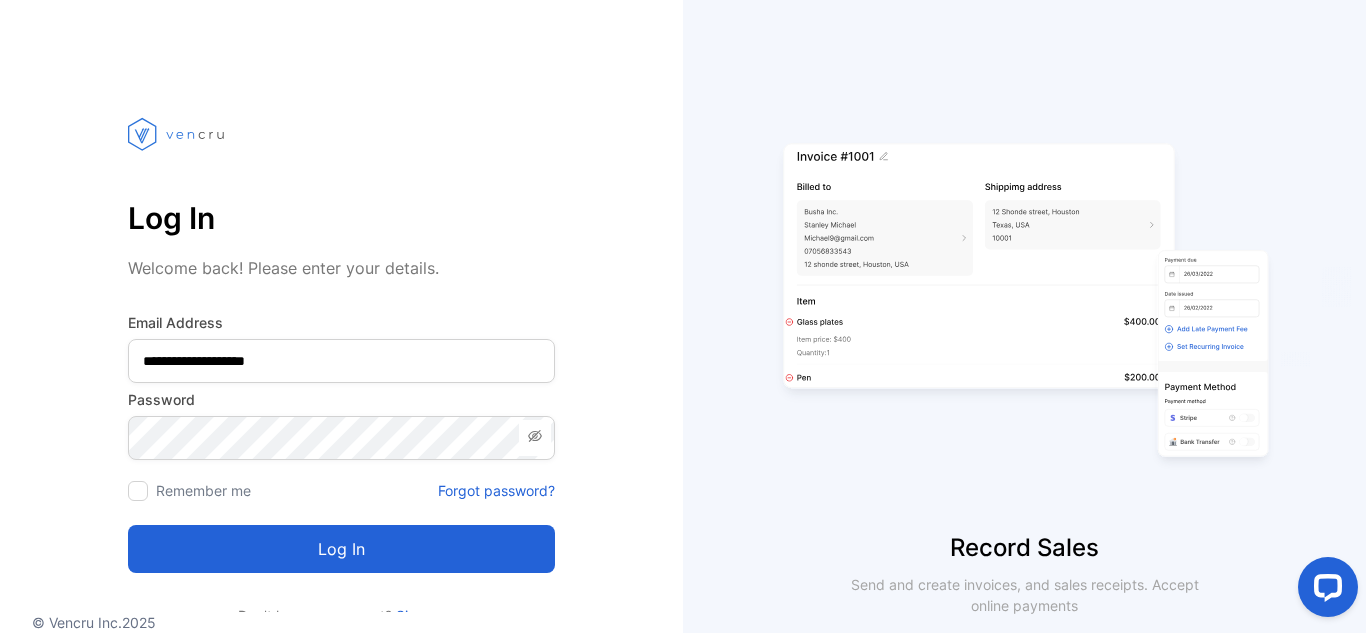 click 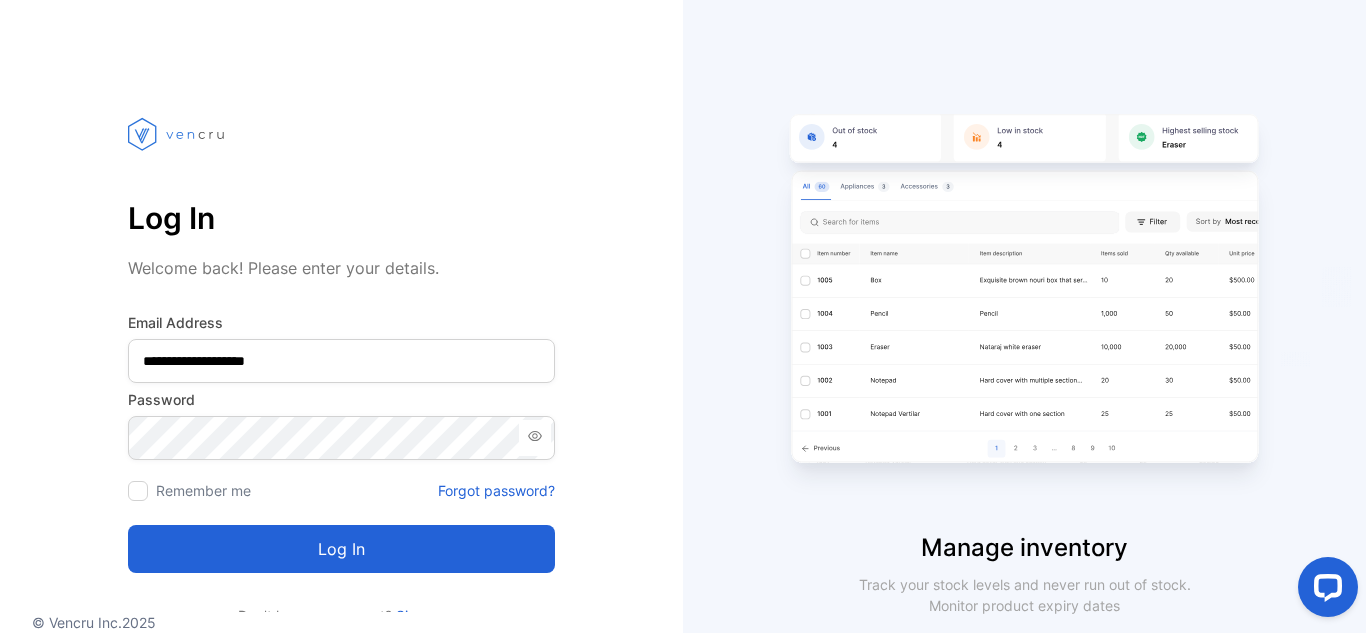 click on "Log in" at bounding box center (341, 549) 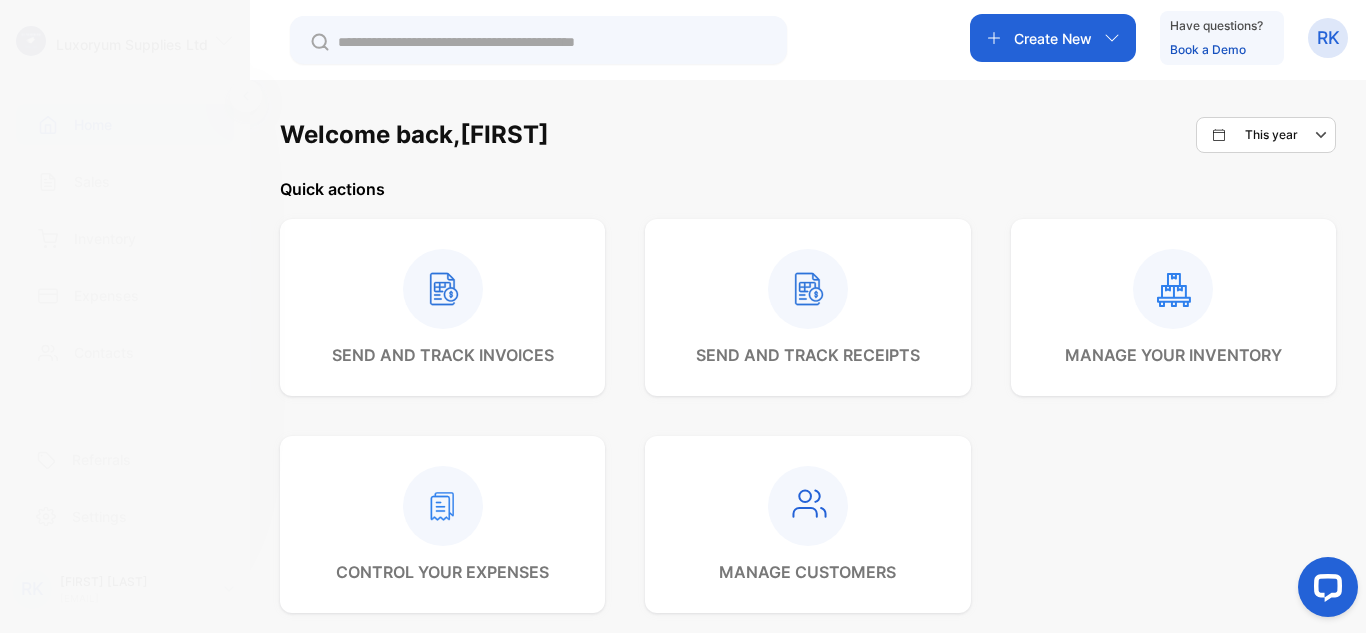 click on "Create New" at bounding box center [1053, 38] 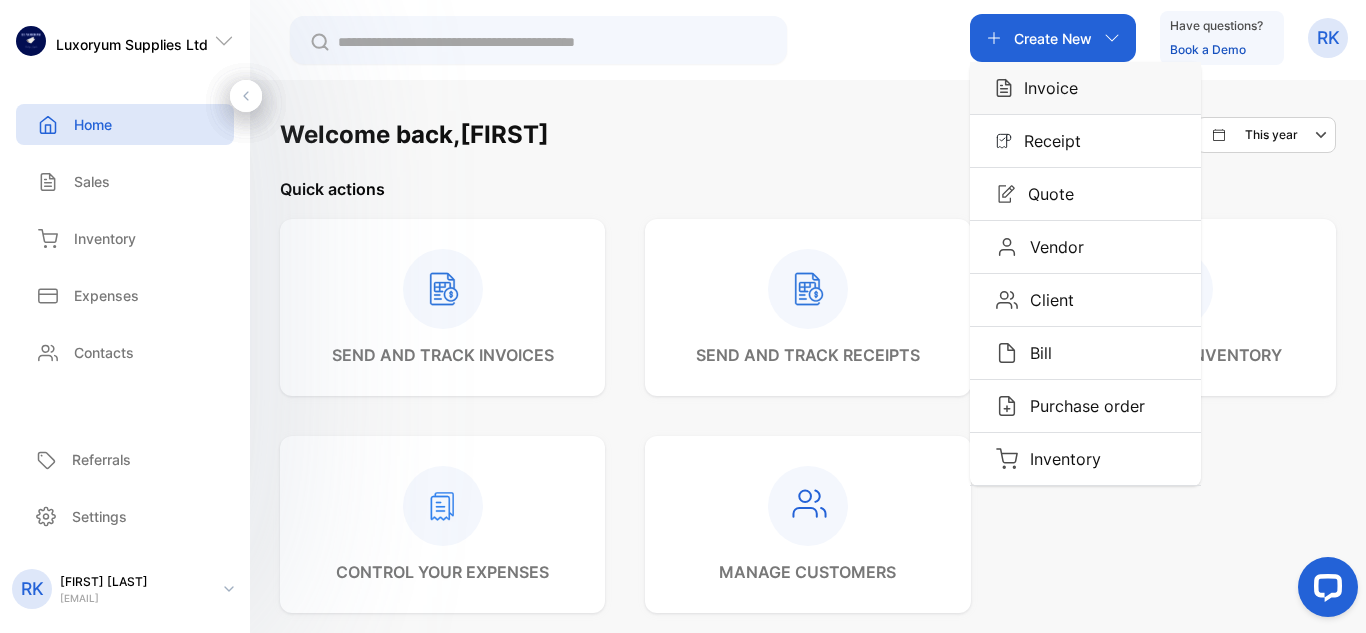 click on "Invoice" at bounding box center (1045, 88) 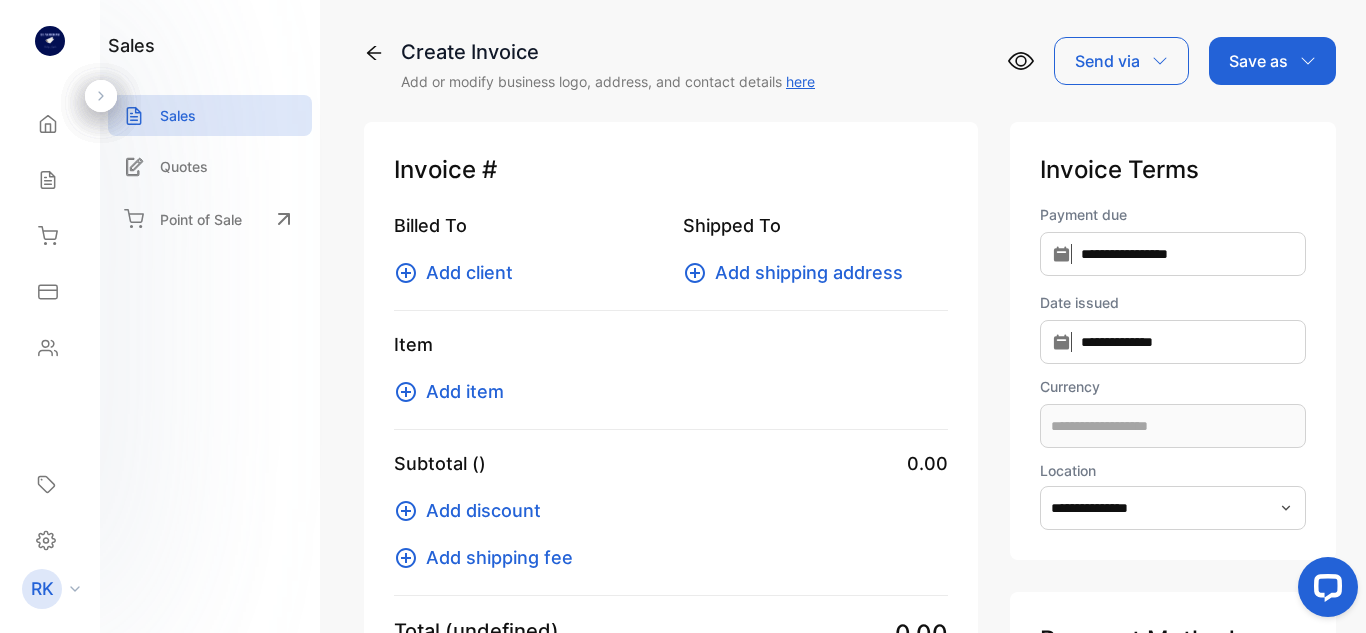 type on "**********" 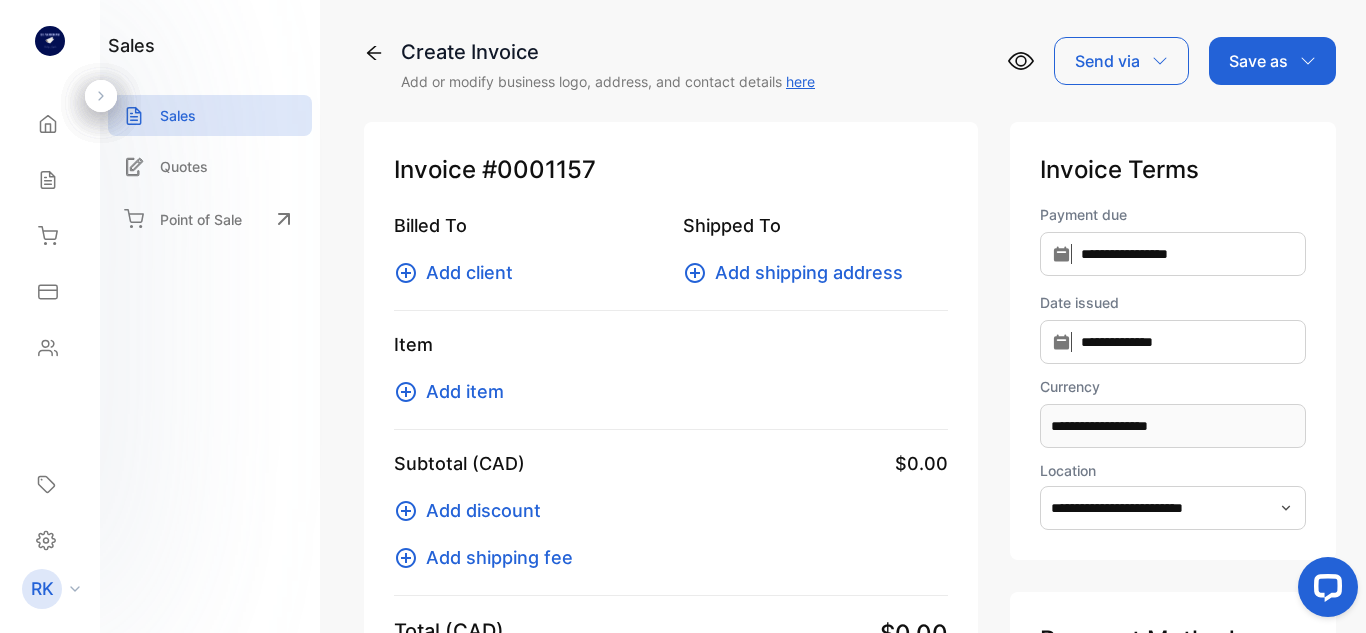 type on "**********" 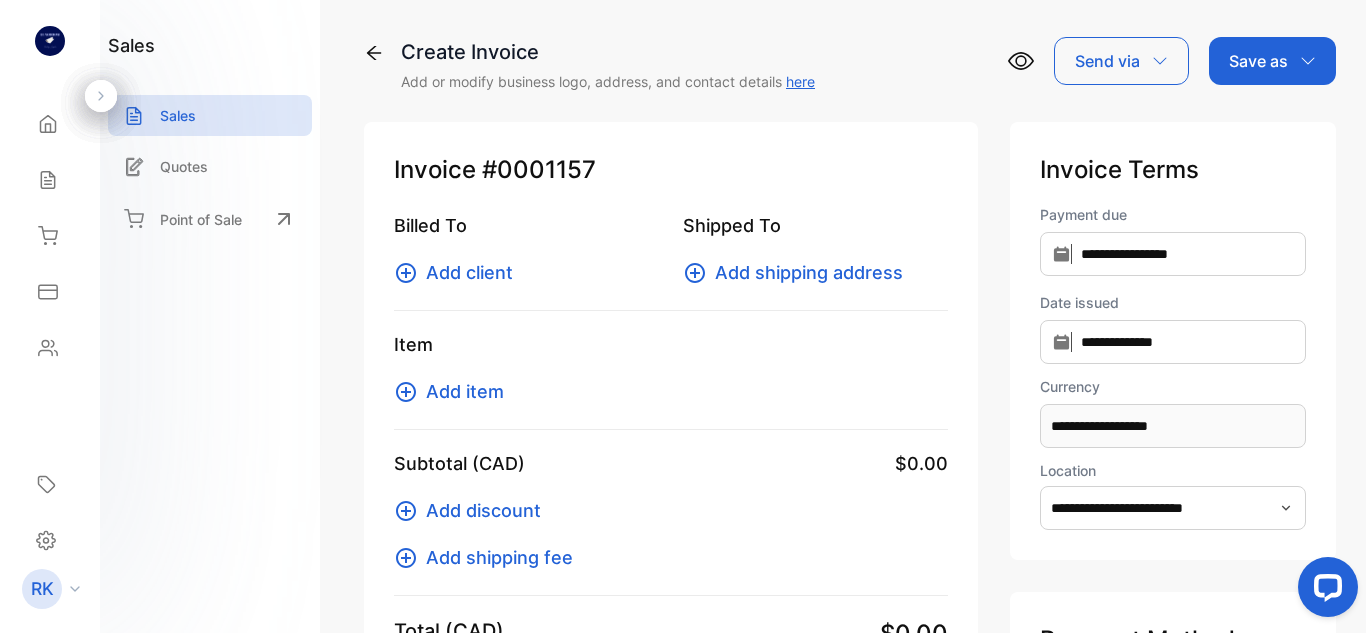 click on "Add client" at bounding box center [469, 272] 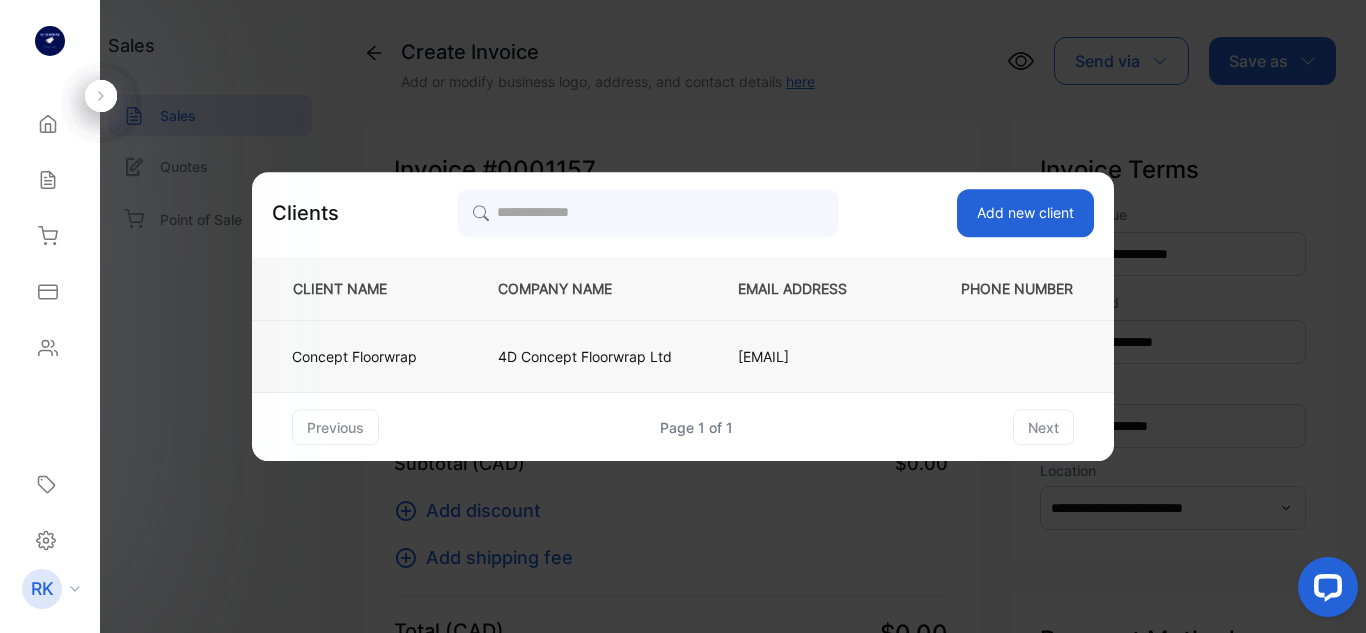 click on "4D Concept Floorwrap Ltd" at bounding box center [585, 357] 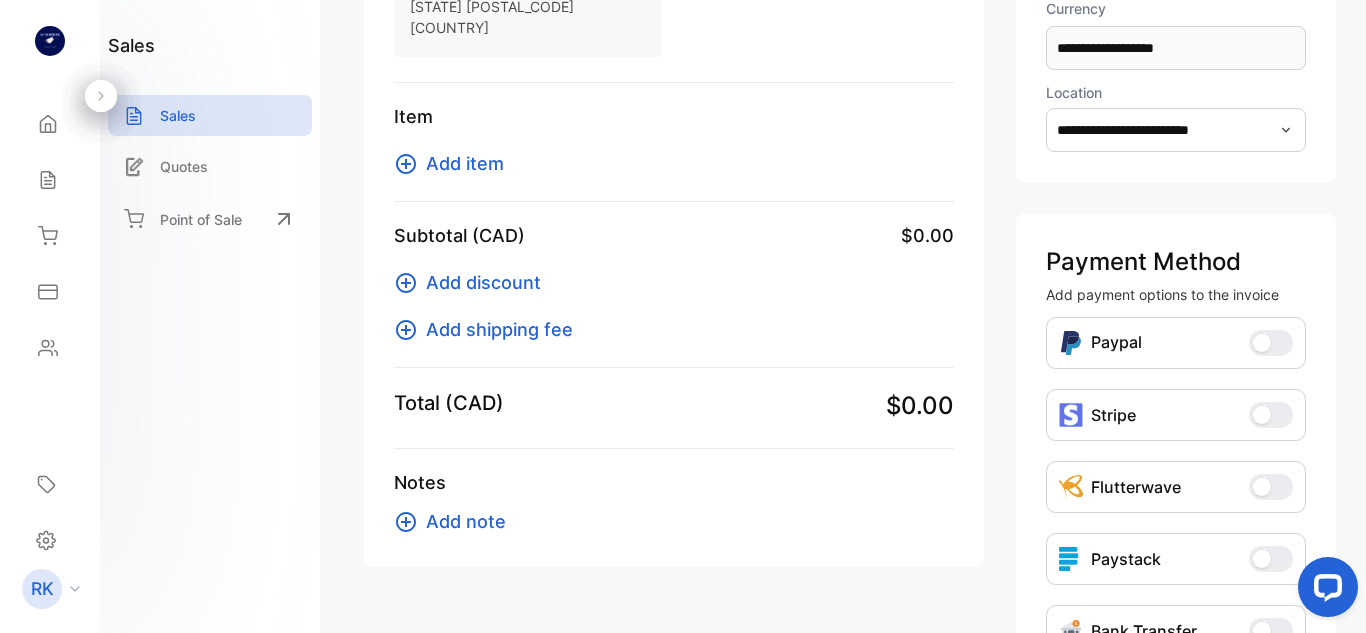 scroll, scrollTop: 384, scrollLeft: 0, axis: vertical 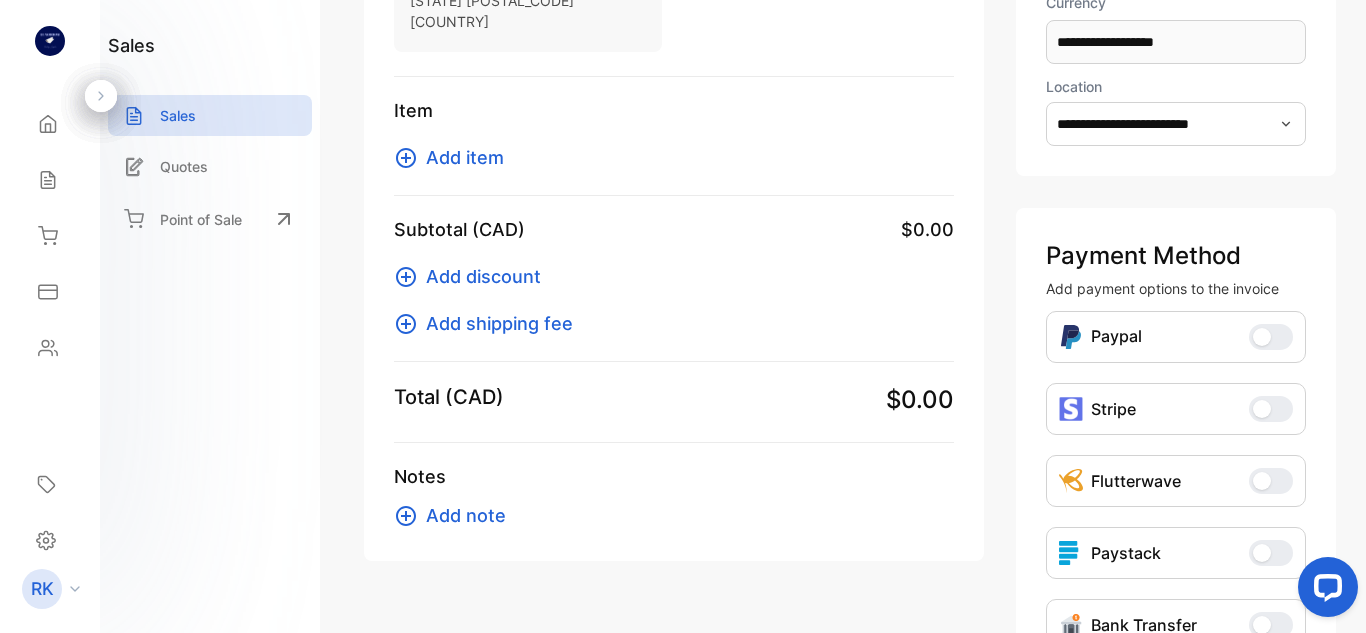 click on "Add item" at bounding box center [465, 157] 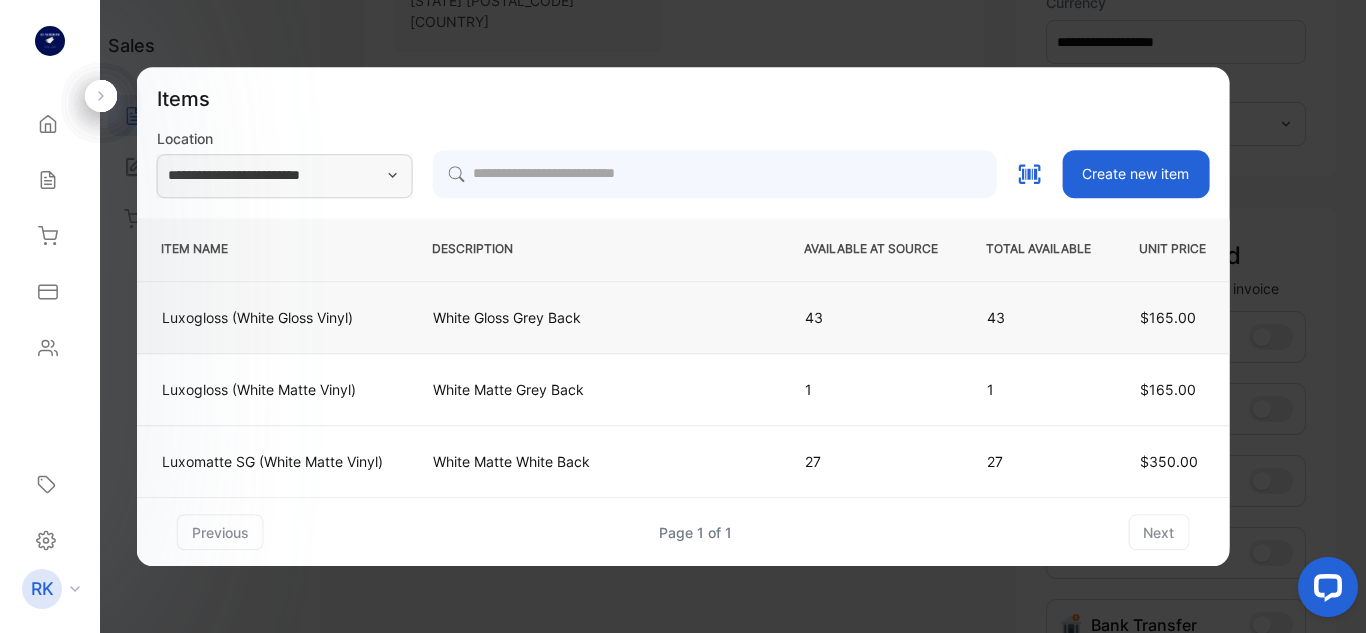 click on "Luxogloss (White Gloss Vinyl)" at bounding box center [272, 317] 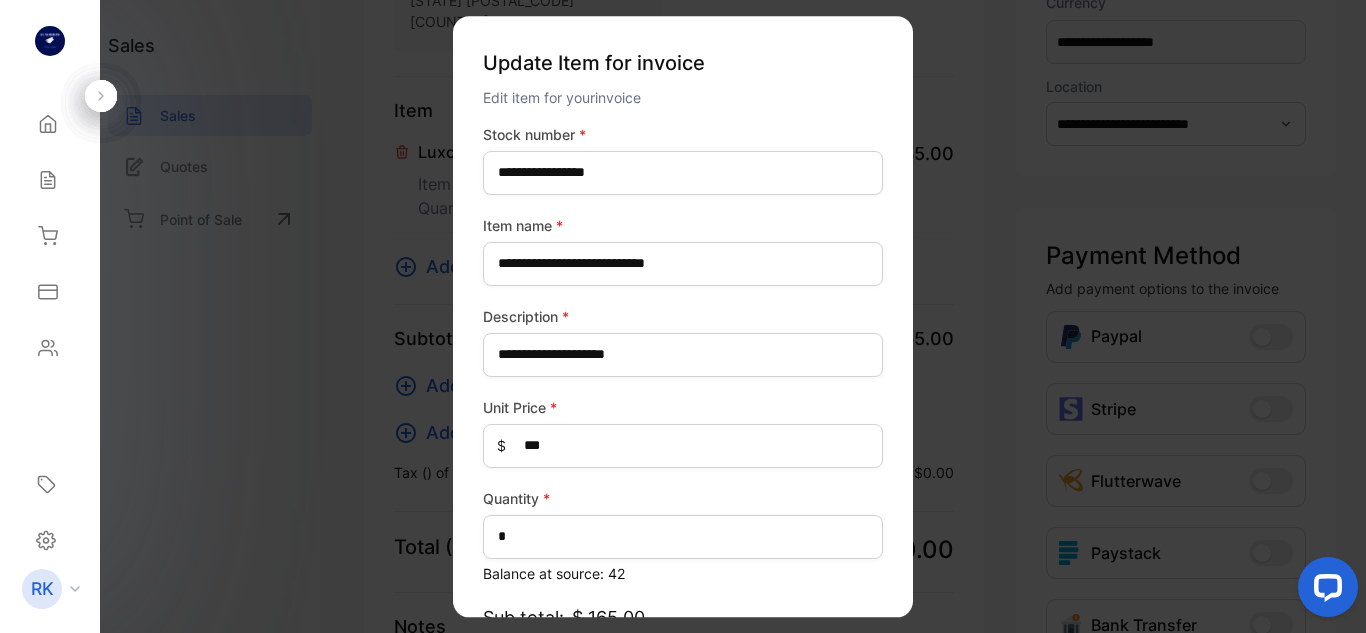 type on "**********" 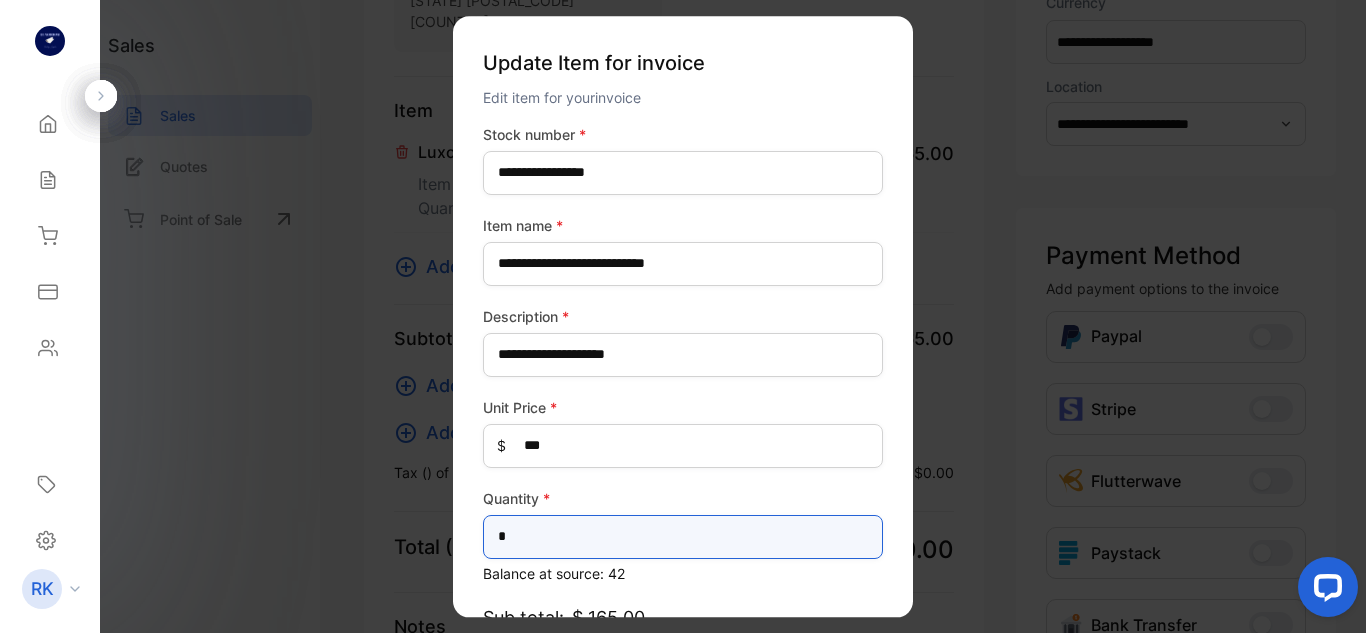 click on "*" at bounding box center [683, 537] 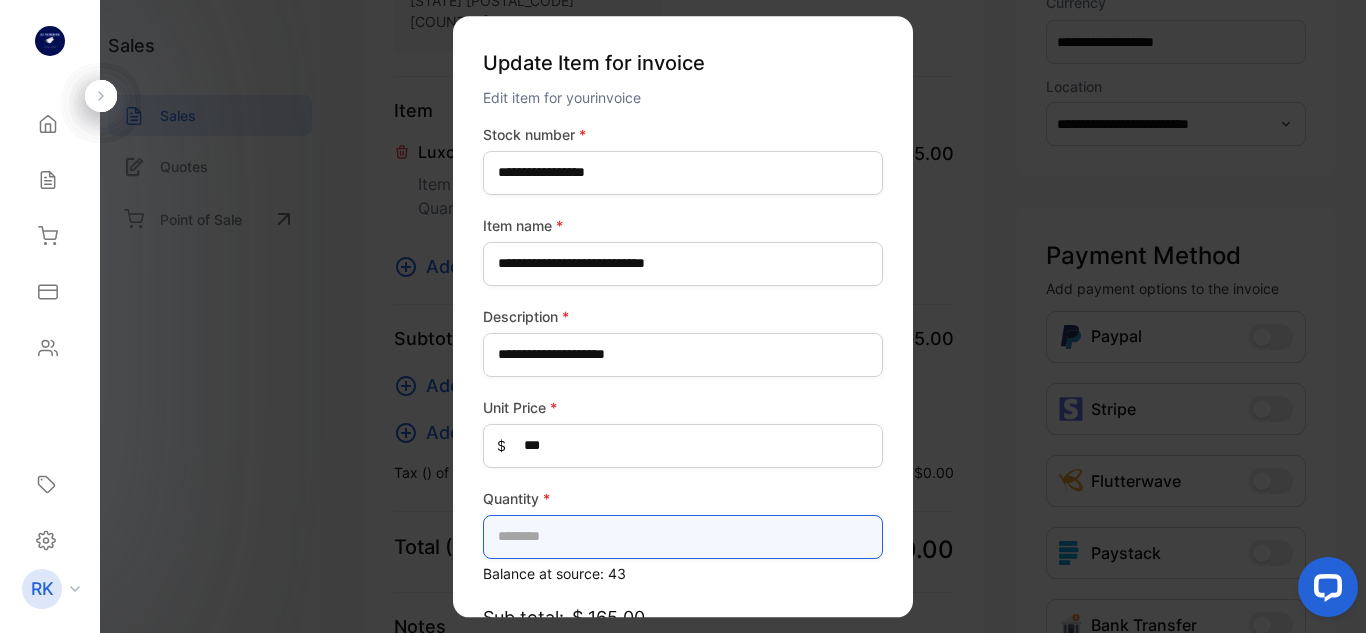 type on "*" 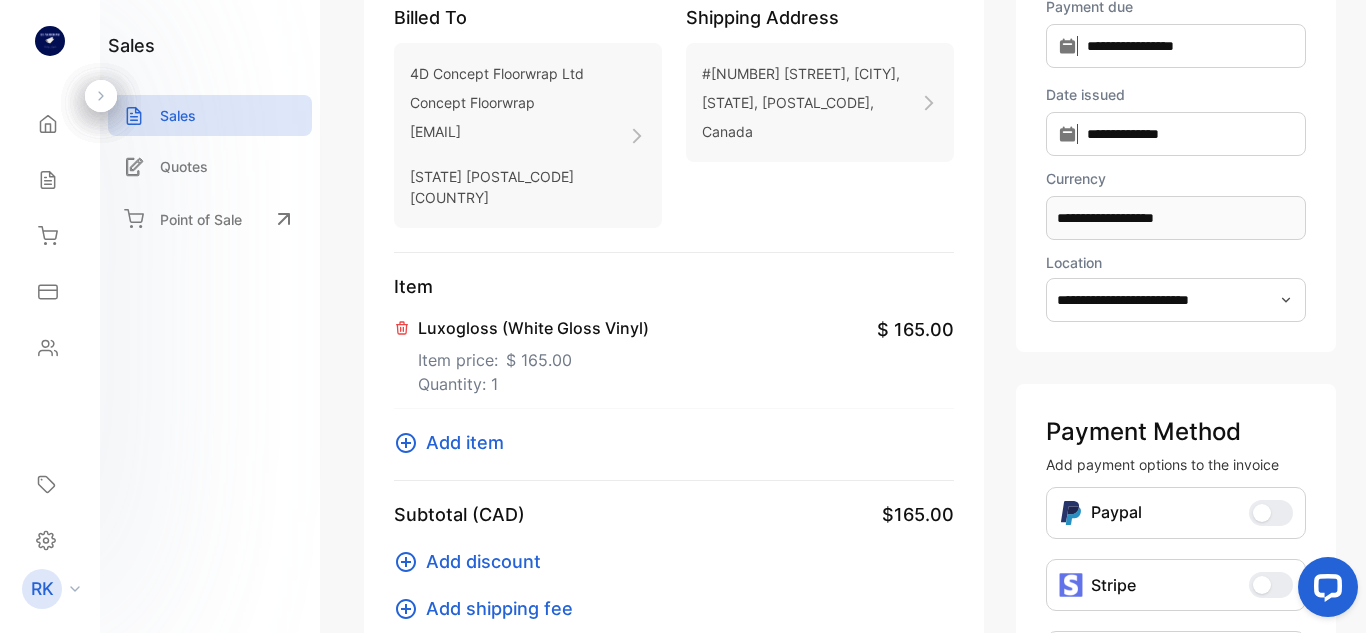 scroll, scrollTop: 197, scrollLeft: 0, axis: vertical 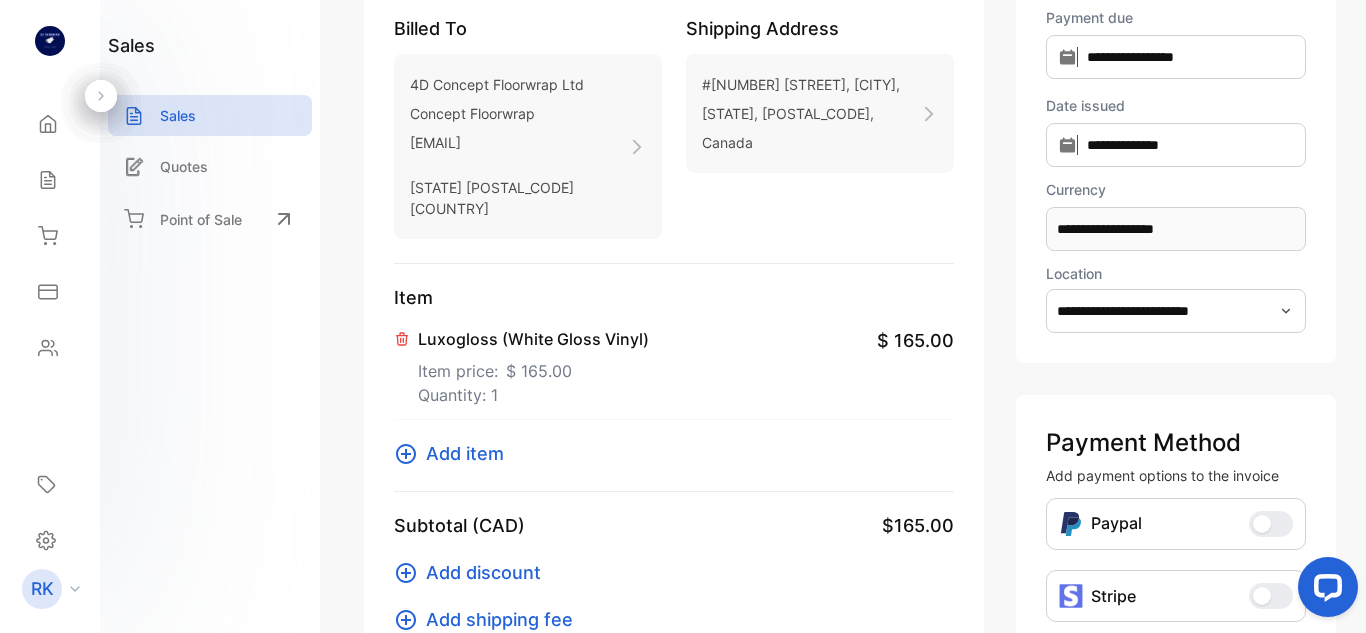 click on "Add item" at bounding box center (465, 453) 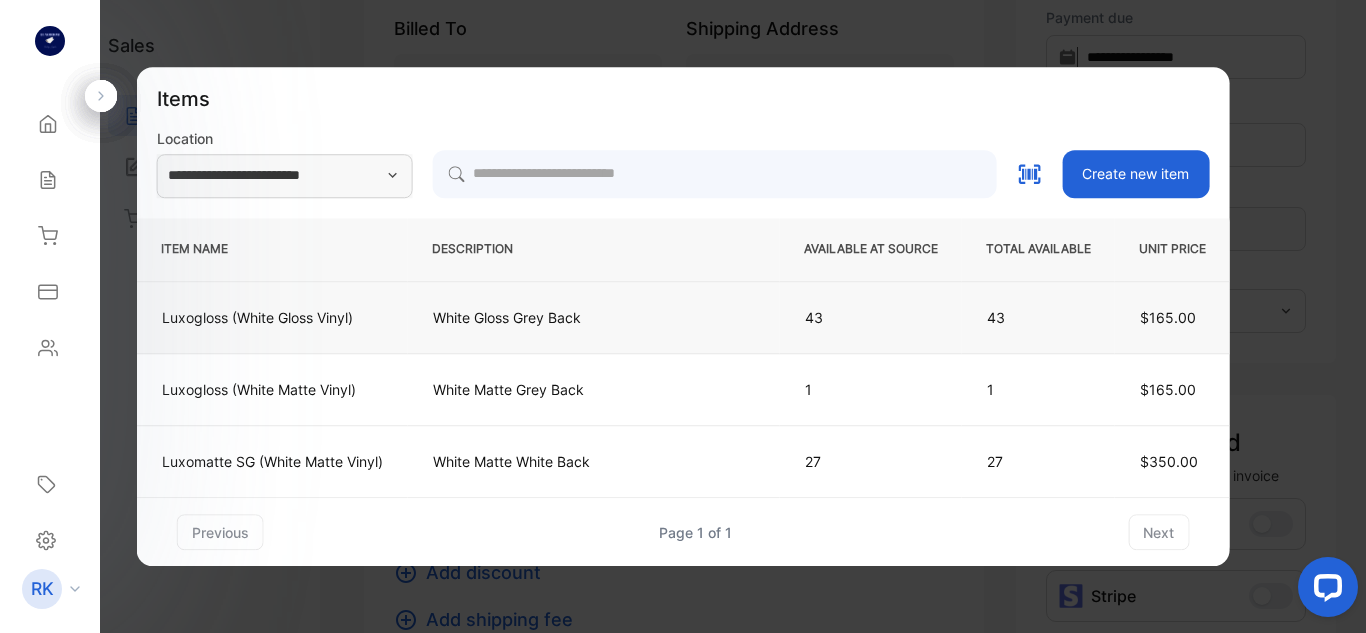click on "White Gloss Grey Back" at bounding box center (594, 317) 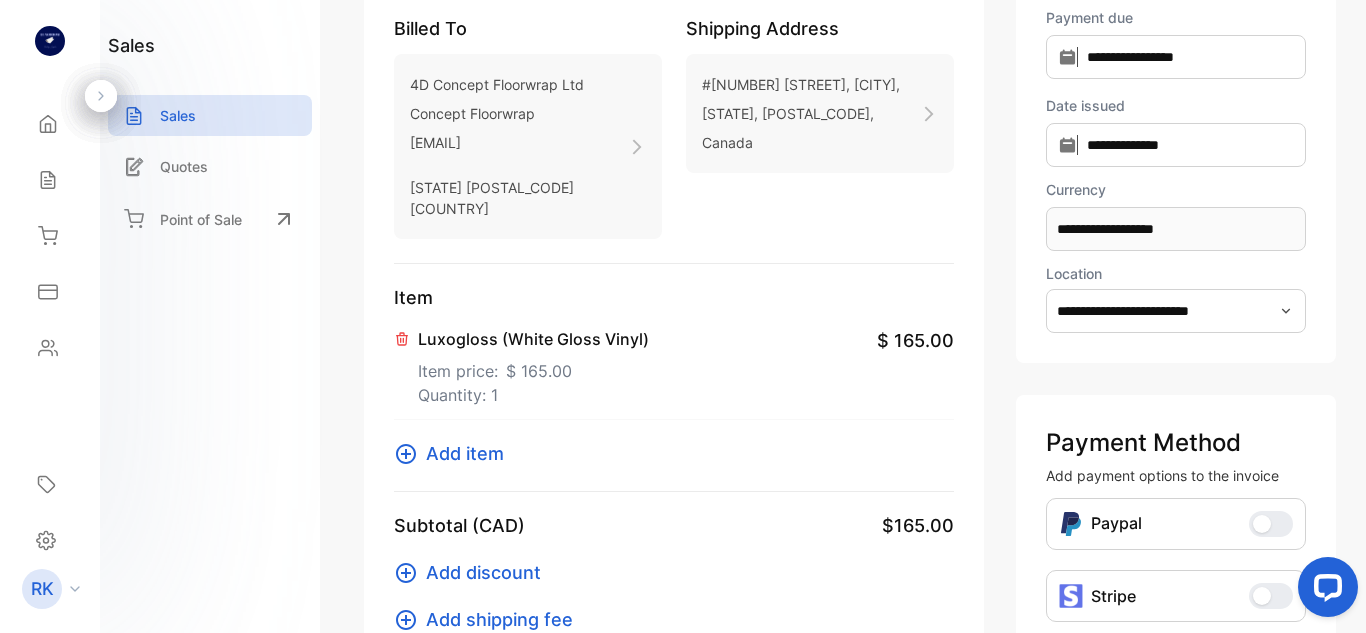 click on "Add item" at bounding box center [465, 453] 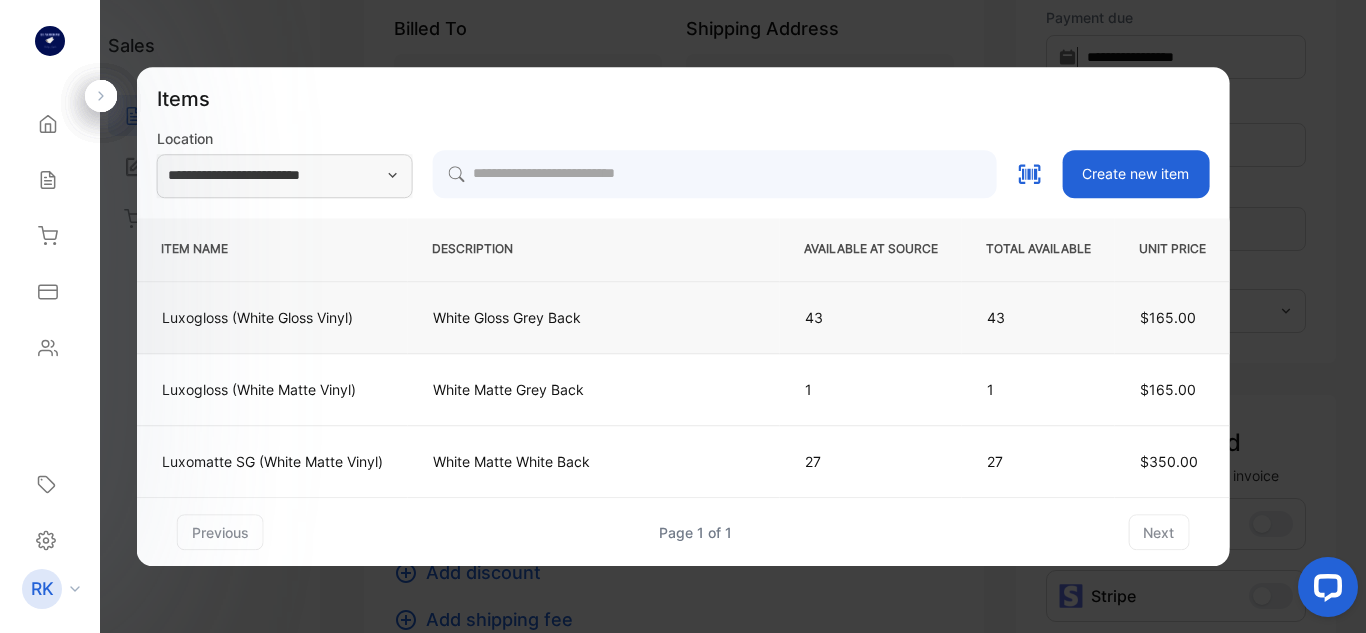 click on "43" at bounding box center (871, 318) 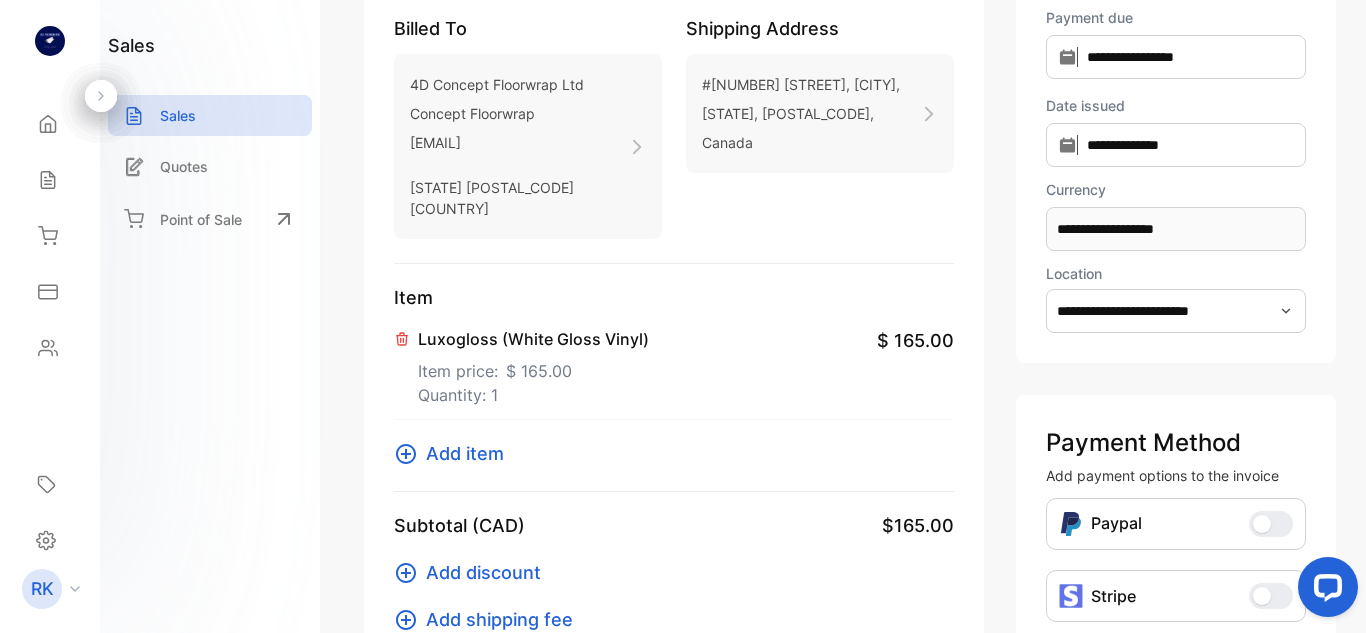 scroll, scrollTop: 0, scrollLeft: 0, axis: both 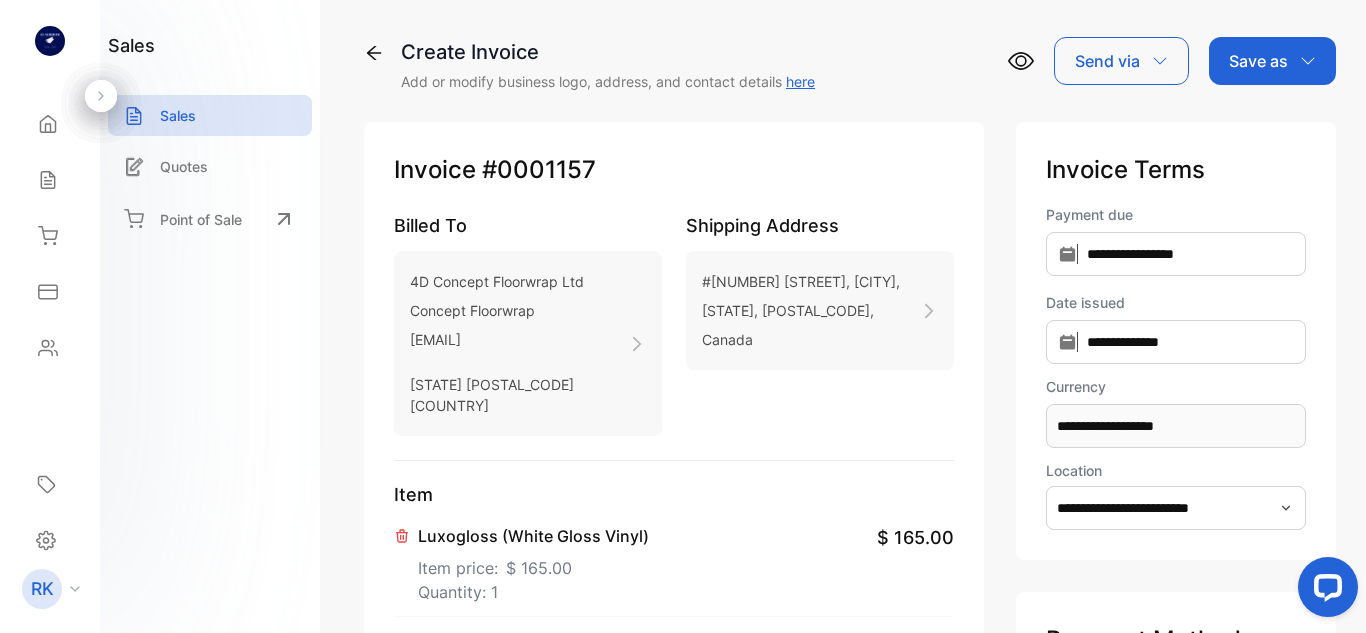 click 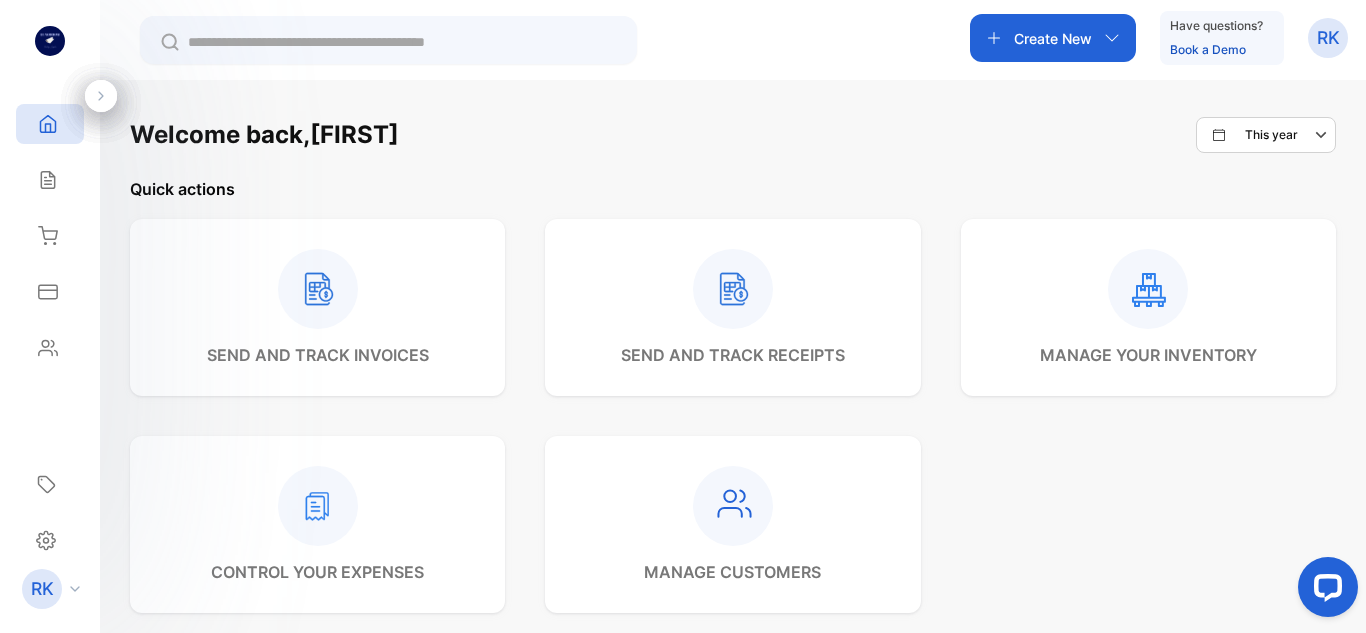 click on "Create New" at bounding box center [1053, 38] 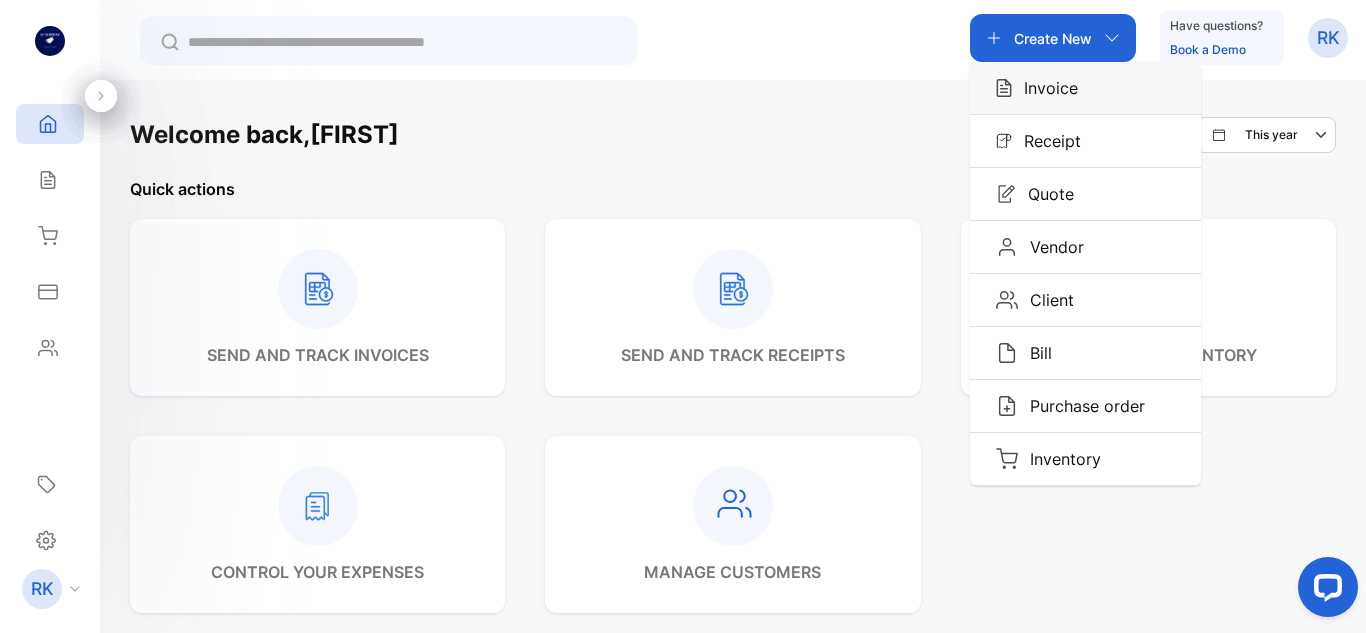click on "Invoice" at bounding box center [1045, 88] 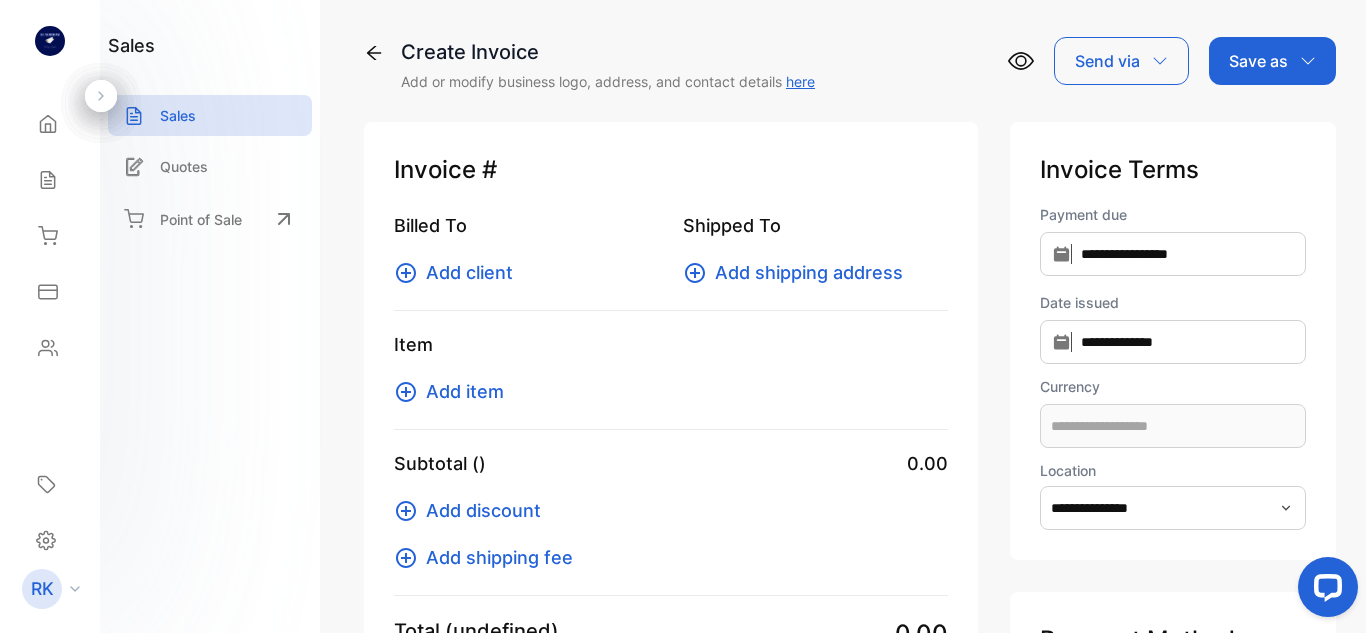 type on "**********" 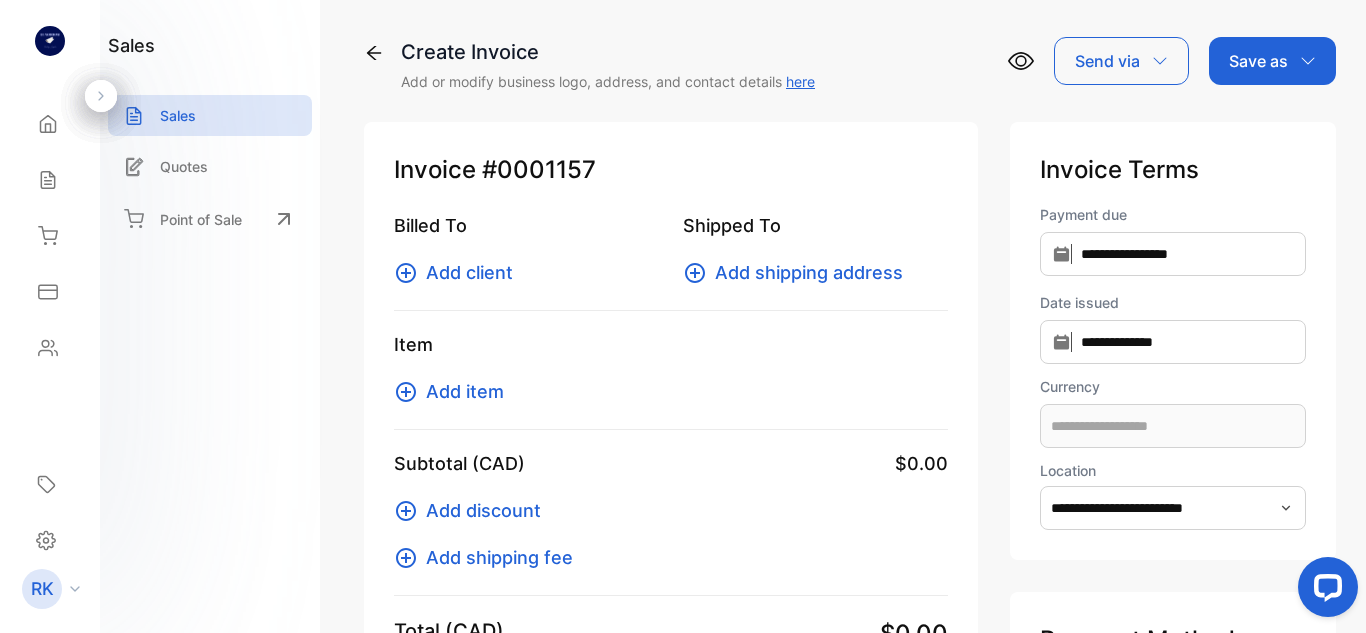 type on "**********" 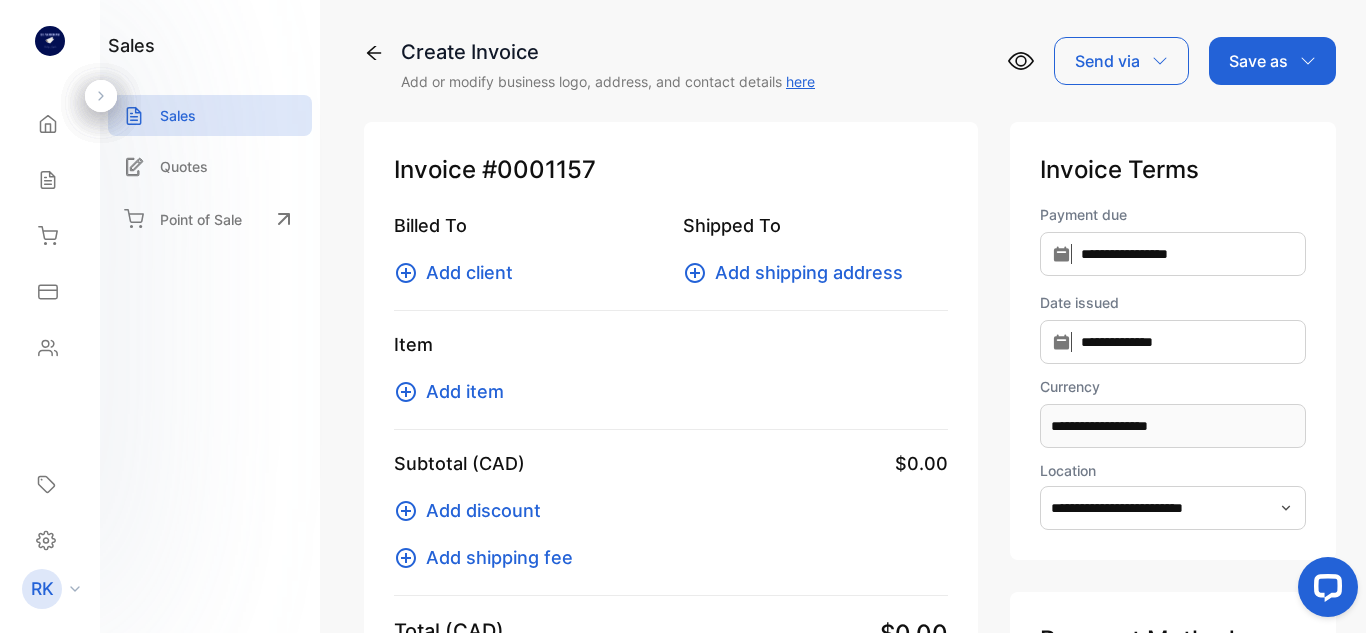 click on "Add client" at bounding box center (469, 272) 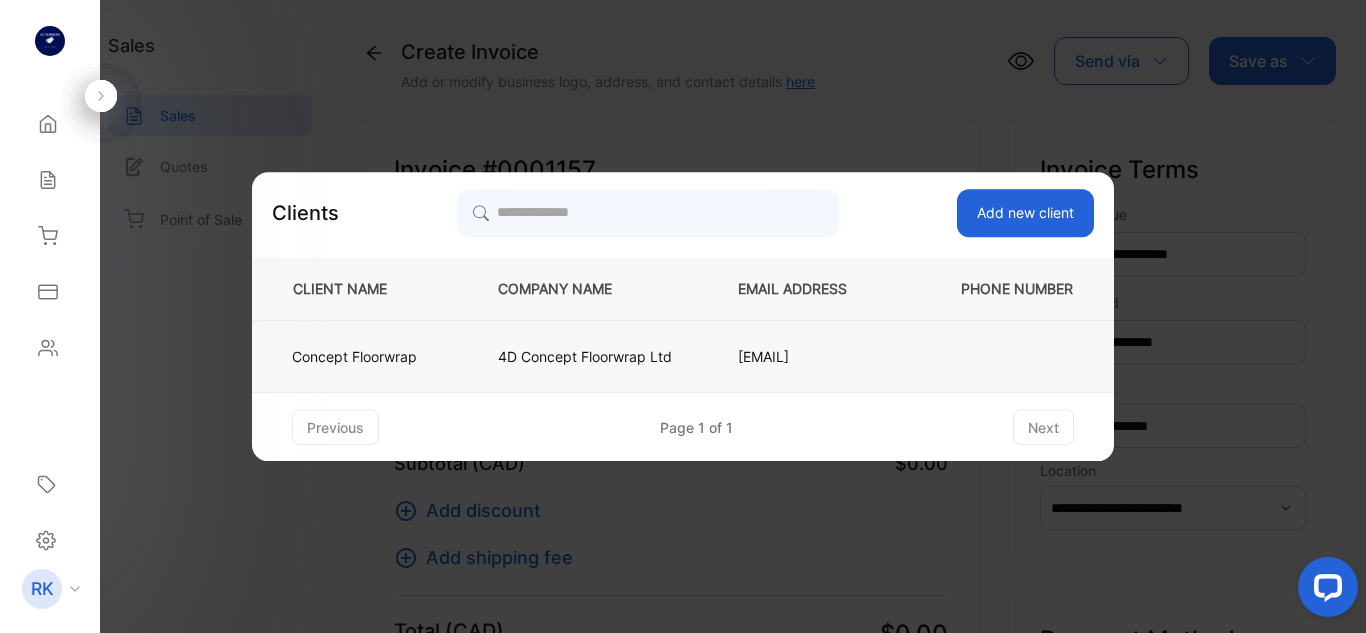 click on "4D Concept Floorwrap Ltd" at bounding box center (585, 356) 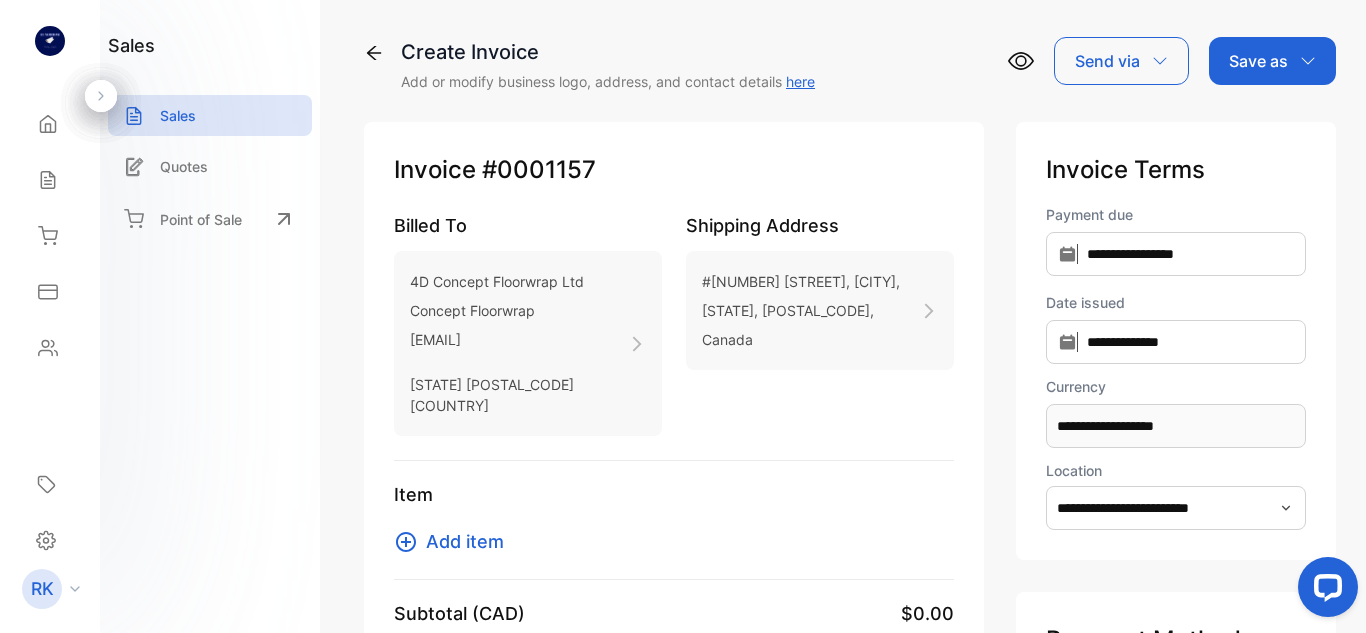 click on "Add item" at bounding box center [465, 541] 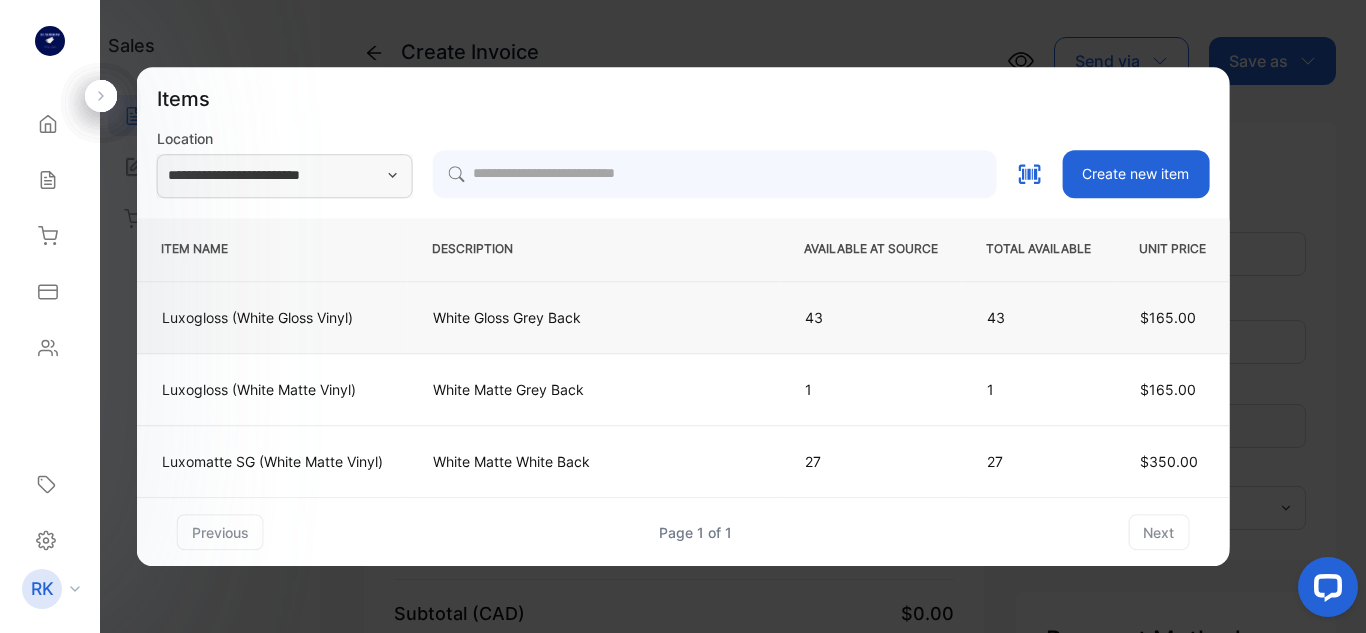 click on "43" at bounding box center (871, 318) 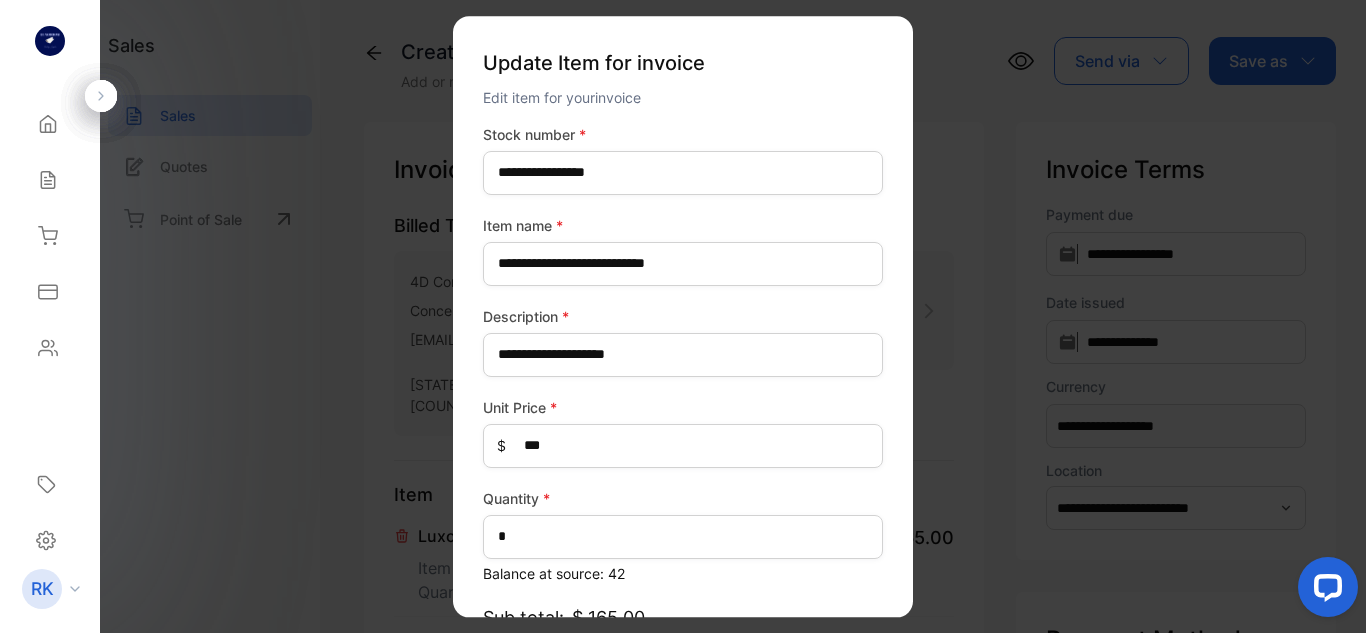 type on "**********" 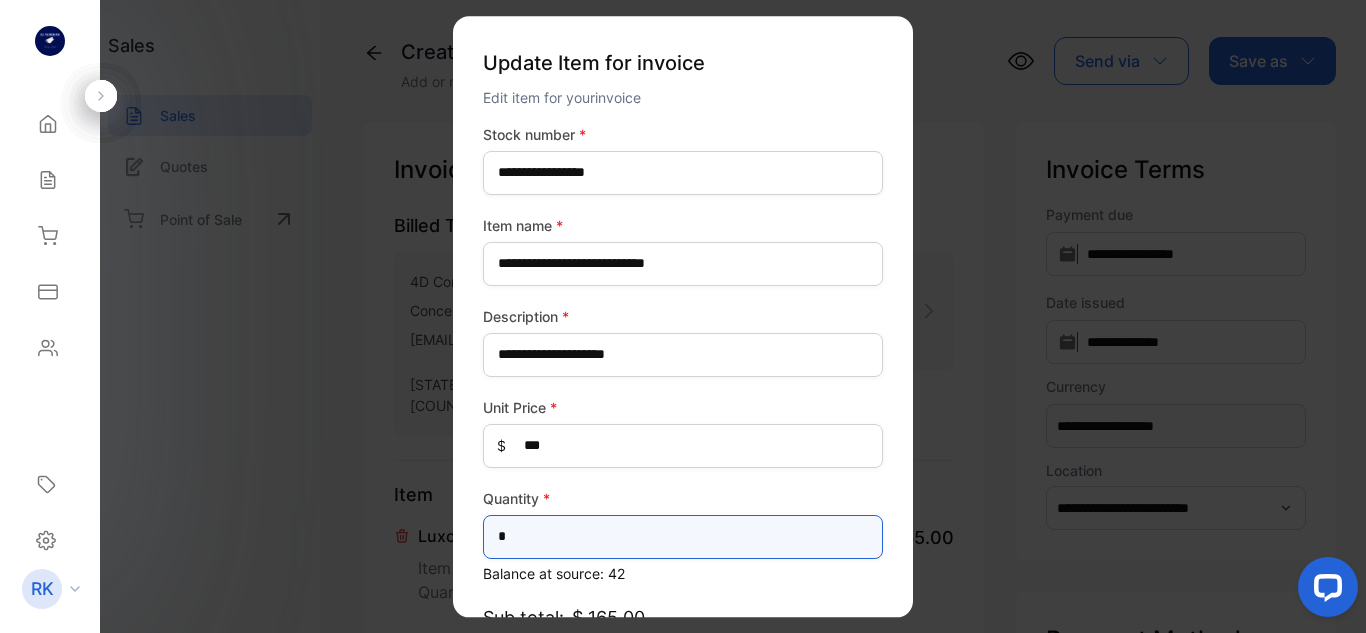 click on "*" at bounding box center [683, 537] 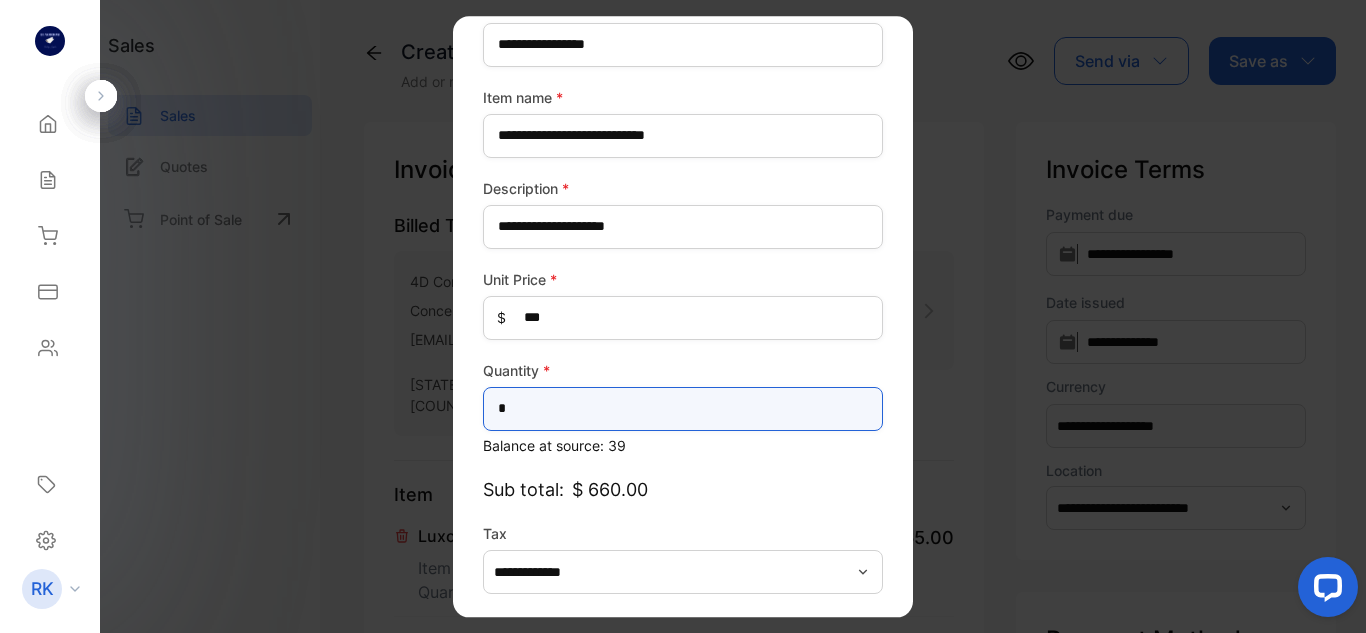 scroll, scrollTop: 205, scrollLeft: 0, axis: vertical 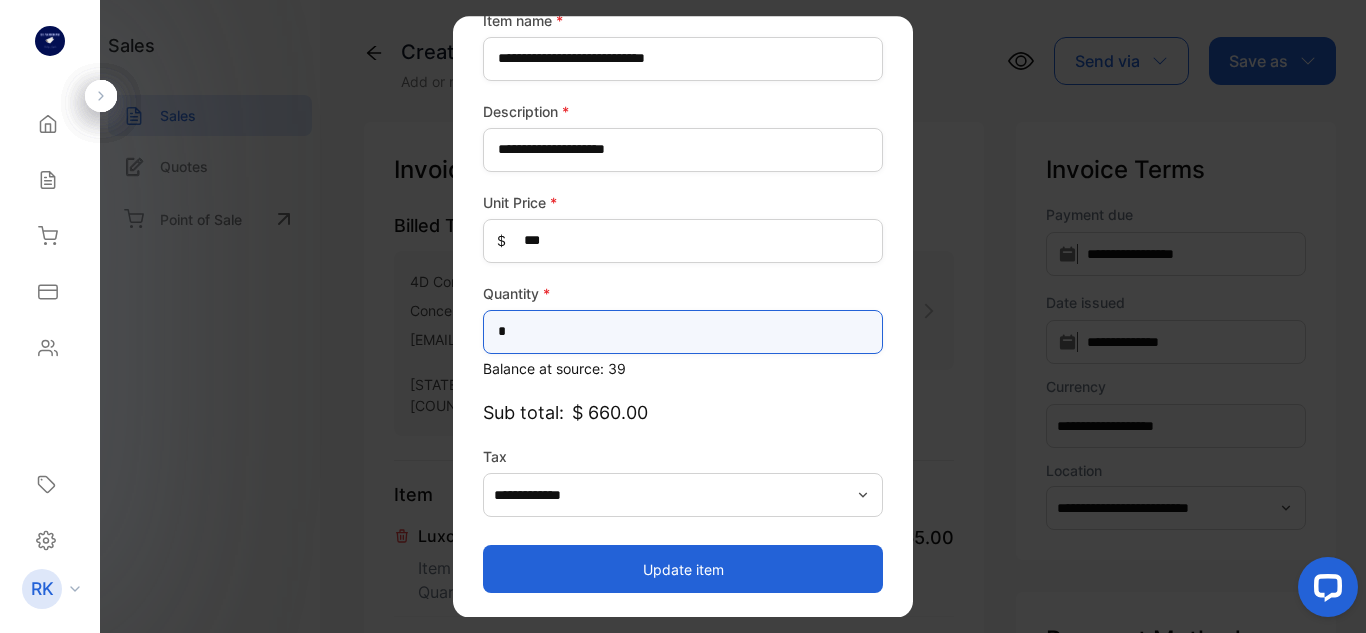 type on "*" 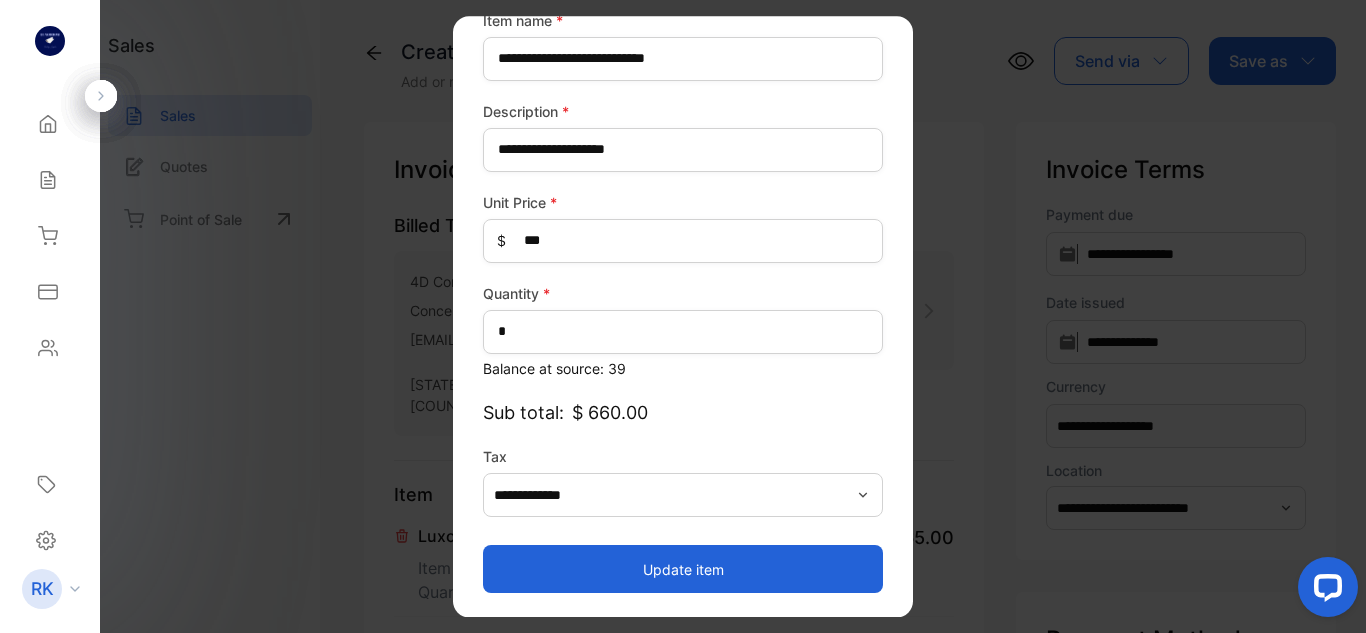 click on "Update item" at bounding box center [683, 569] 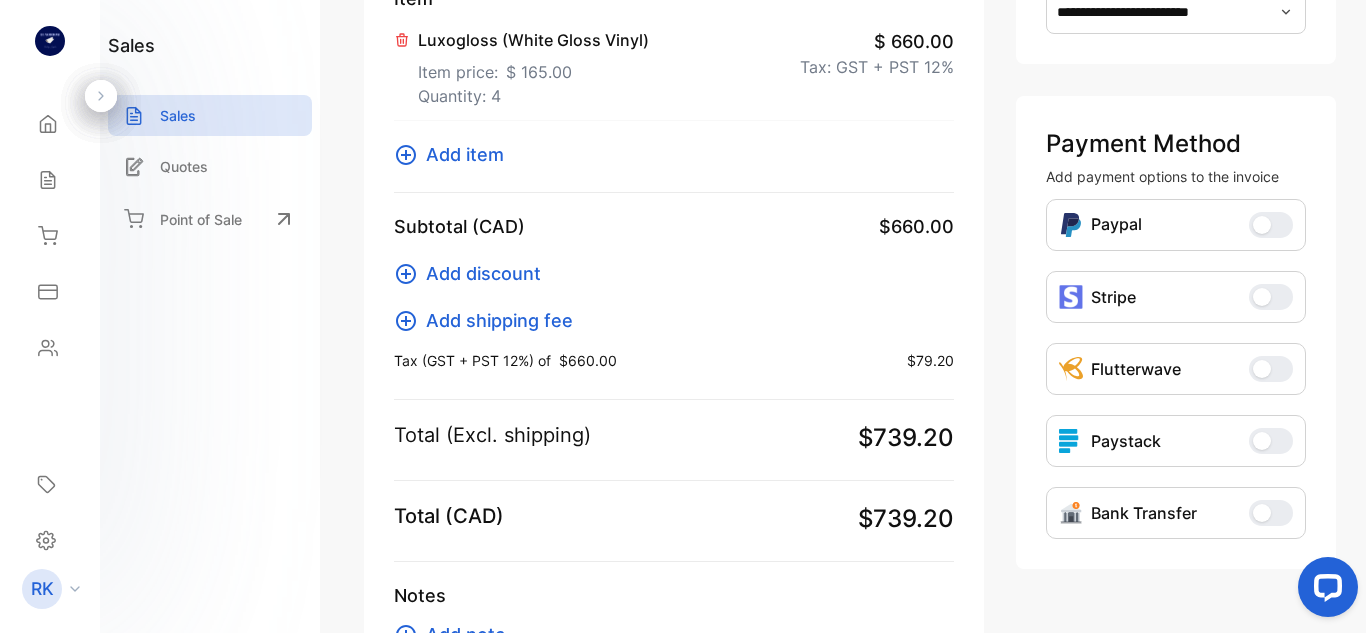 scroll, scrollTop: 0, scrollLeft: 0, axis: both 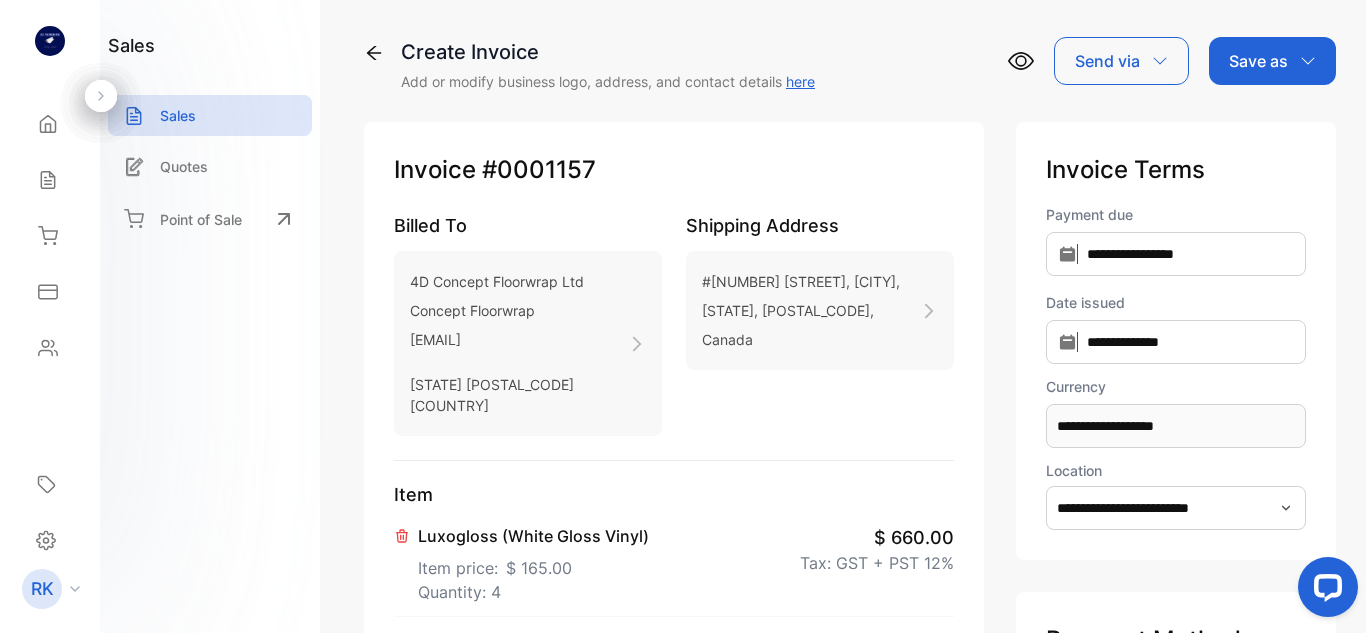 click on "Save as" at bounding box center [1272, 61] 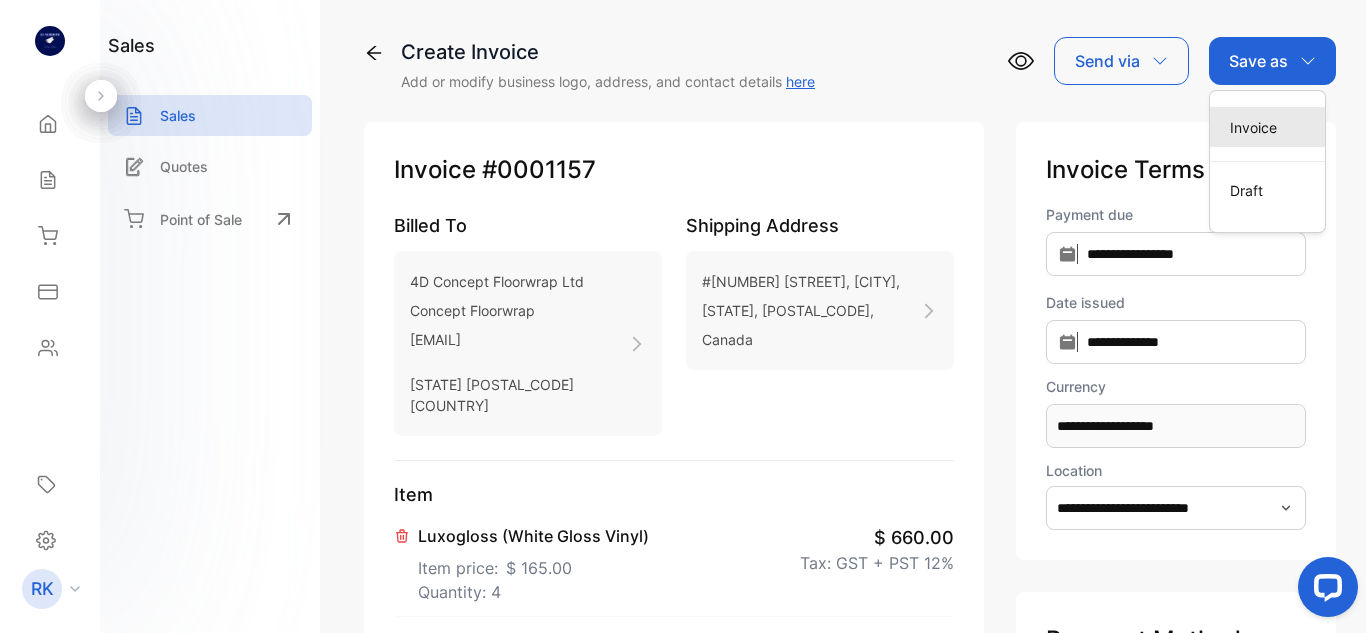 click on "Invoice" at bounding box center (1267, 127) 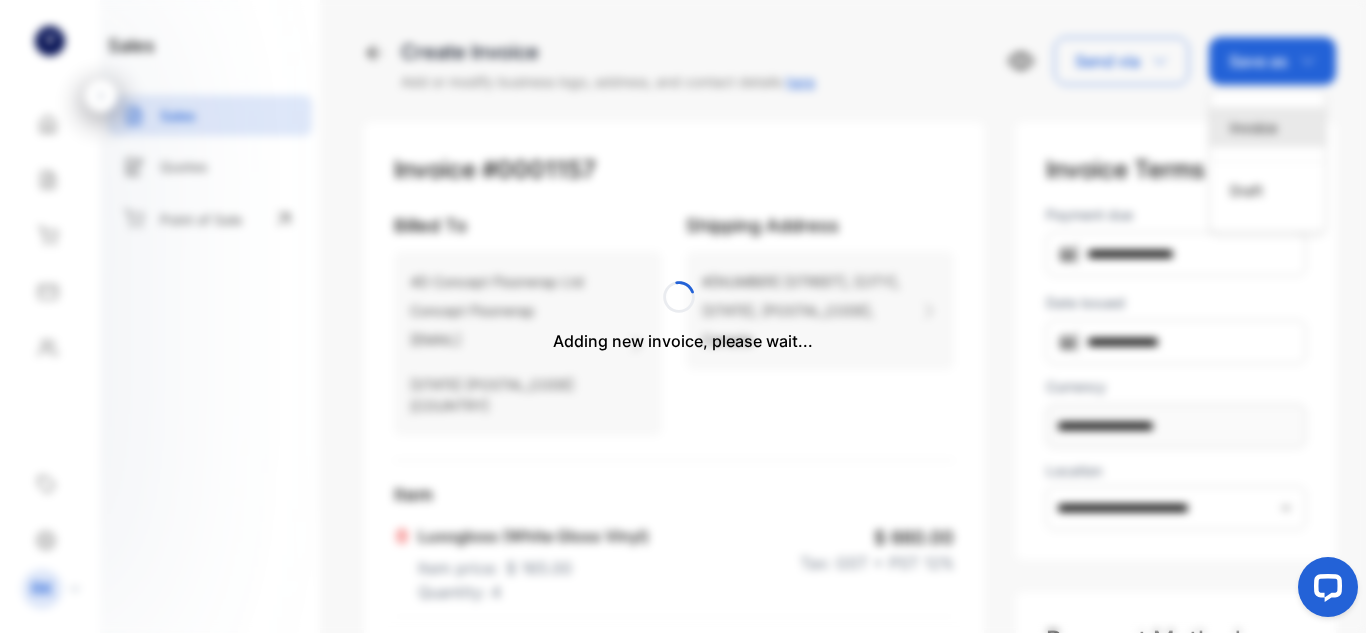 type 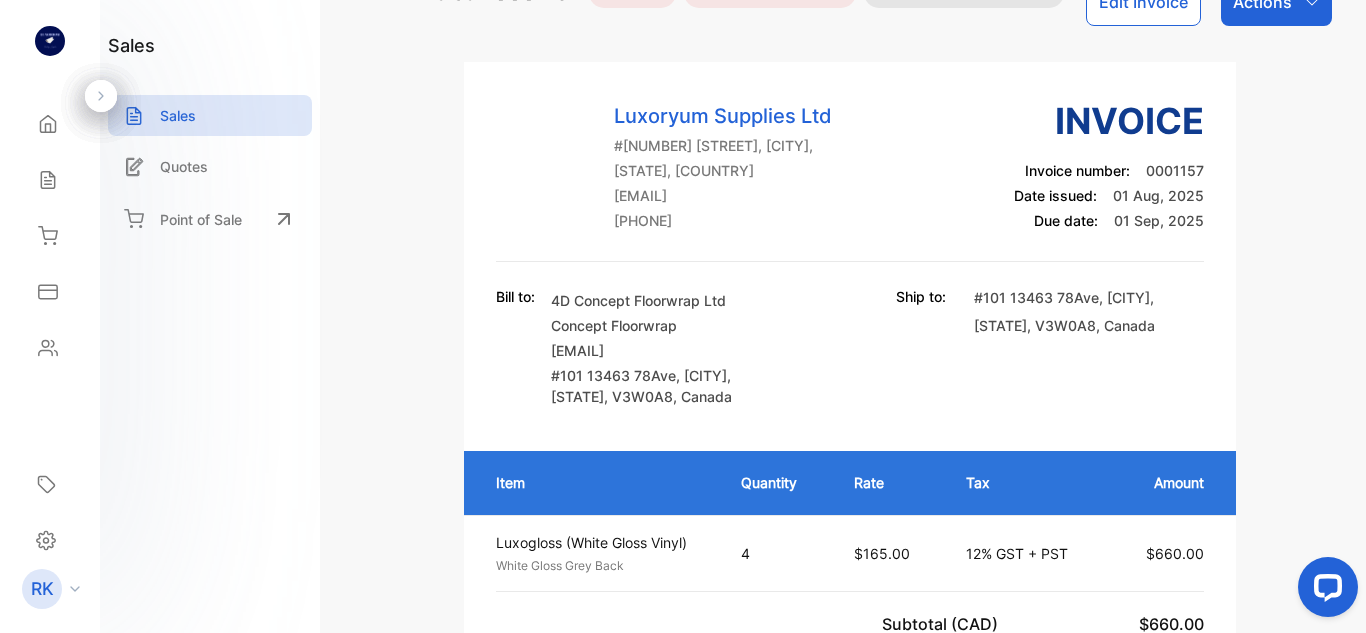 scroll, scrollTop: 0, scrollLeft: 0, axis: both 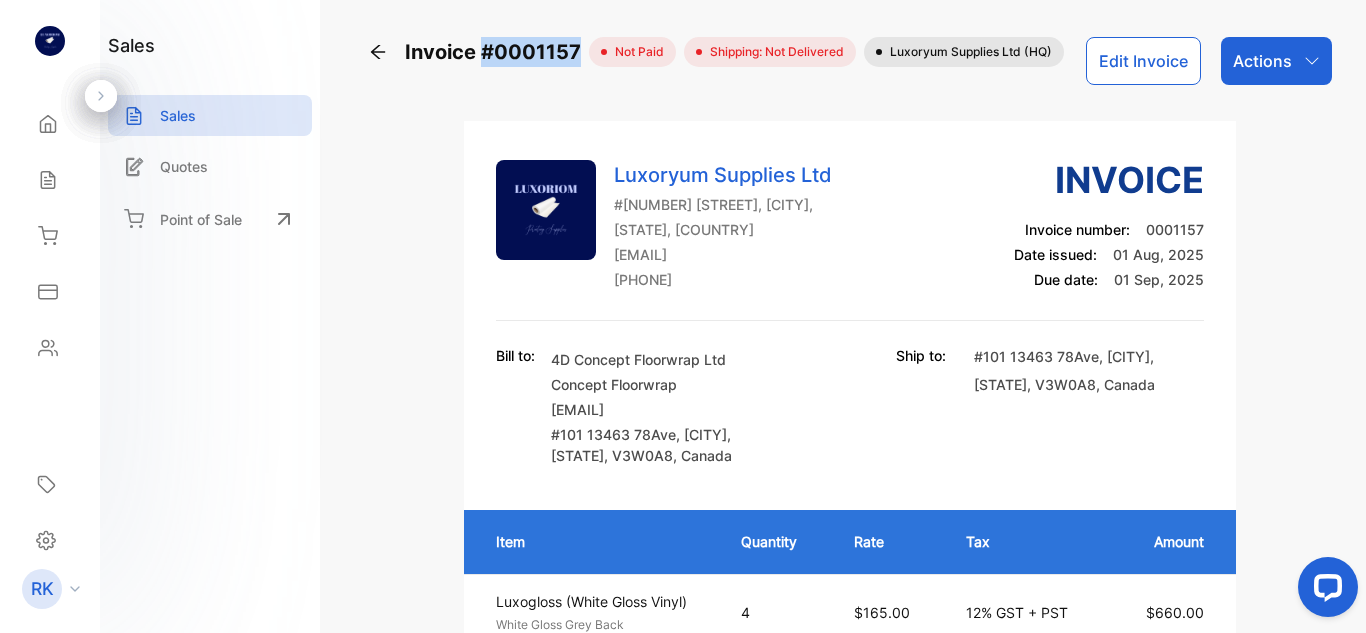 drag, startPoint x: 478, startPoint y: 51, endPoint x: 578, endPoint y: 54, distance: 100.04499 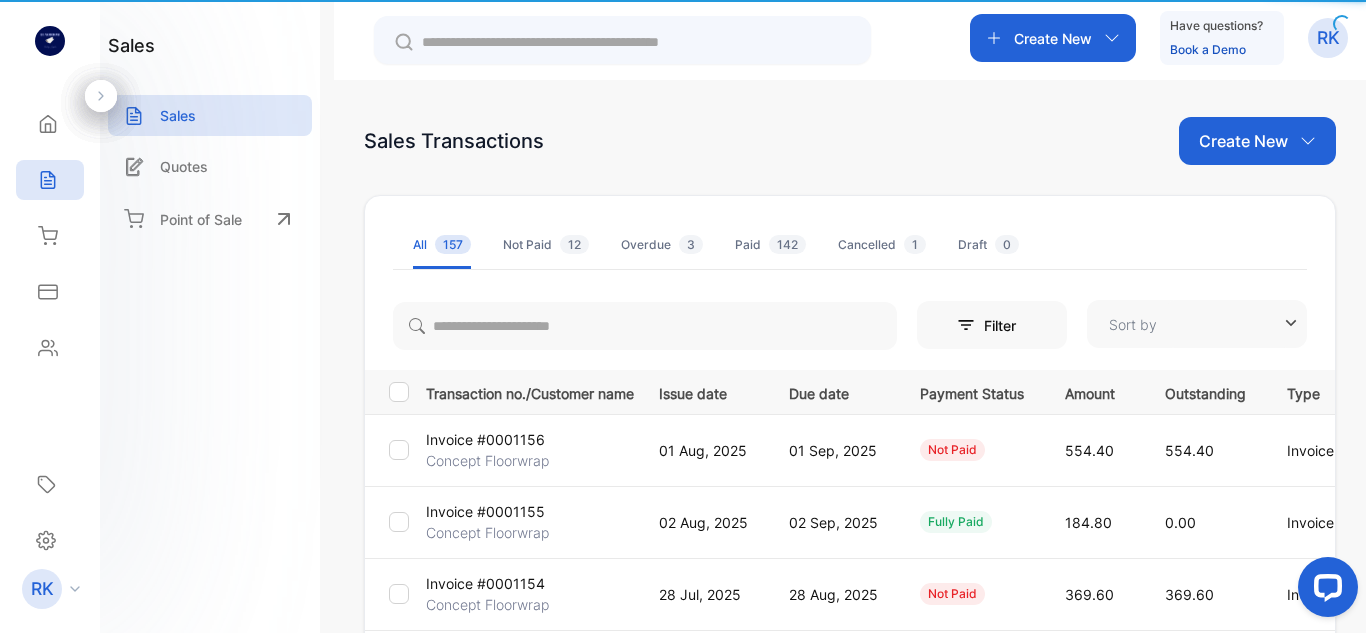 type on "**********" 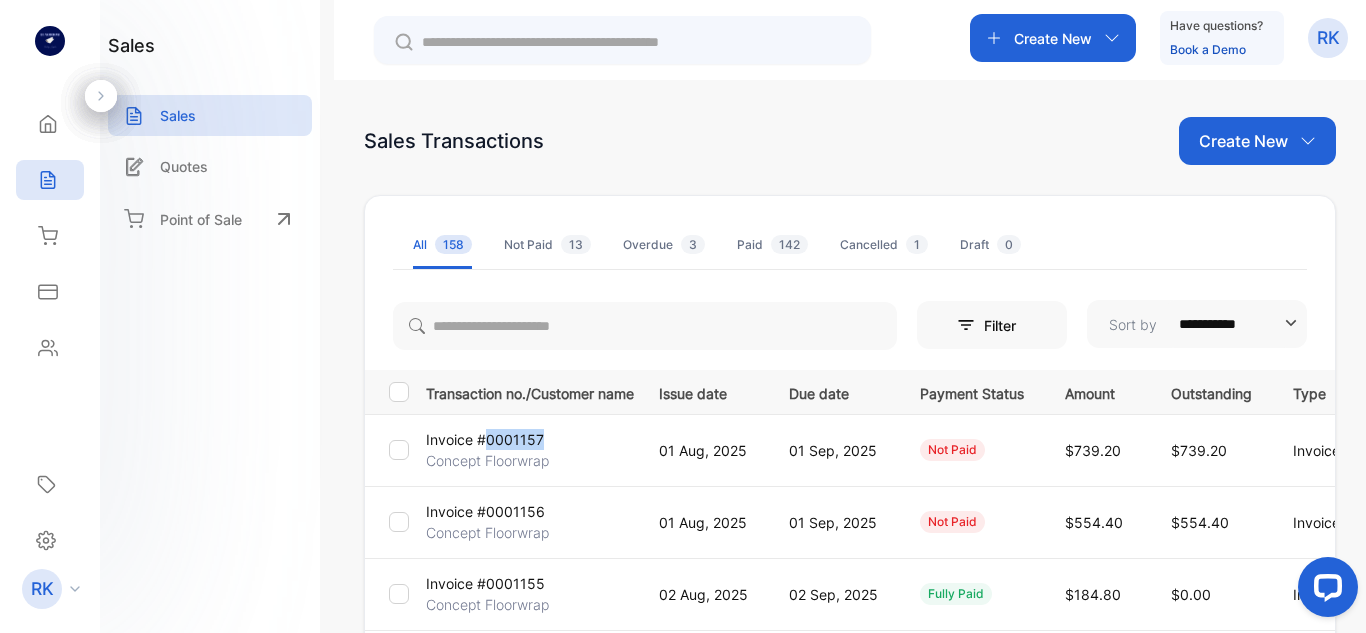 drag, startPoint x: 545, startPoint y: 444, endPoint x: 484, endPoint y: 444, distance: 61 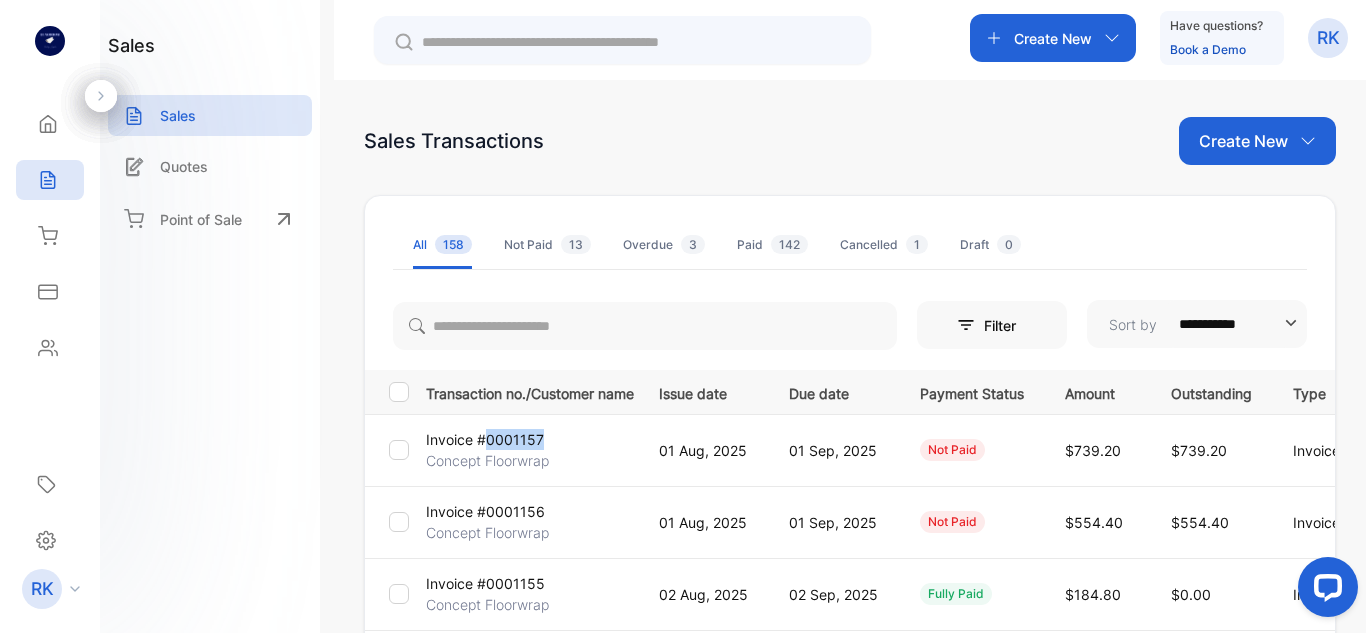click on "Invoice #0001157 Concept Floorwrap" at bounding box center [526, 450] 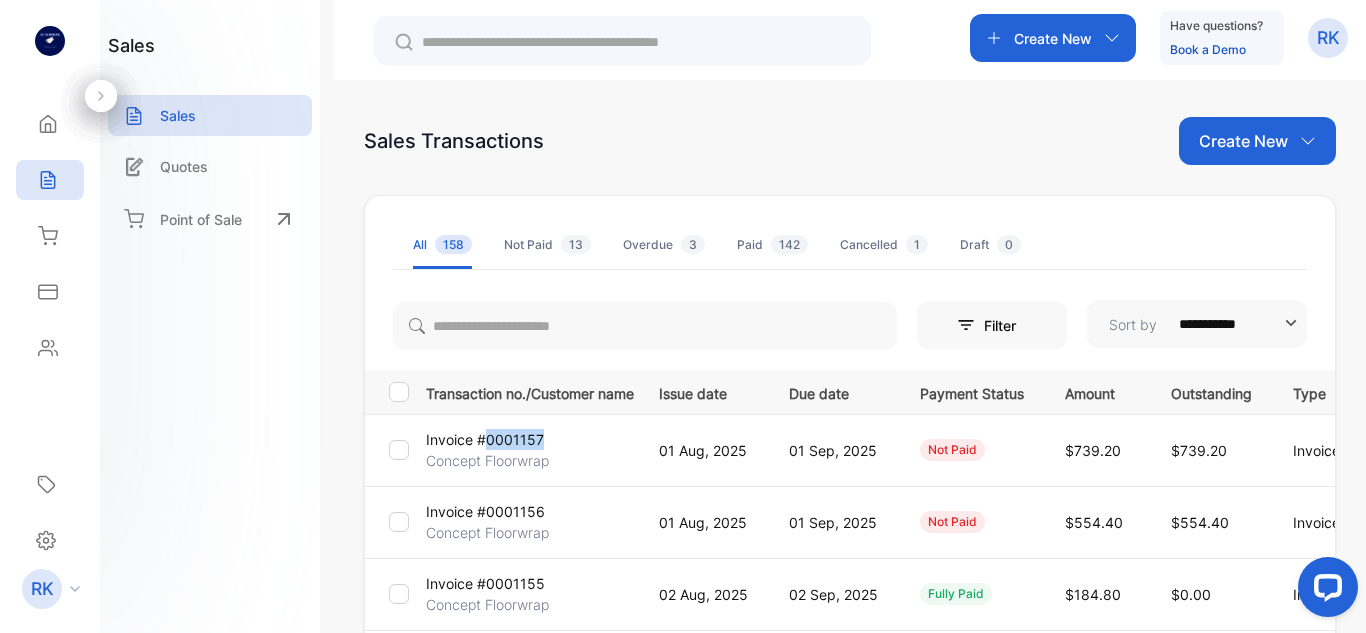 copy on "0001157" 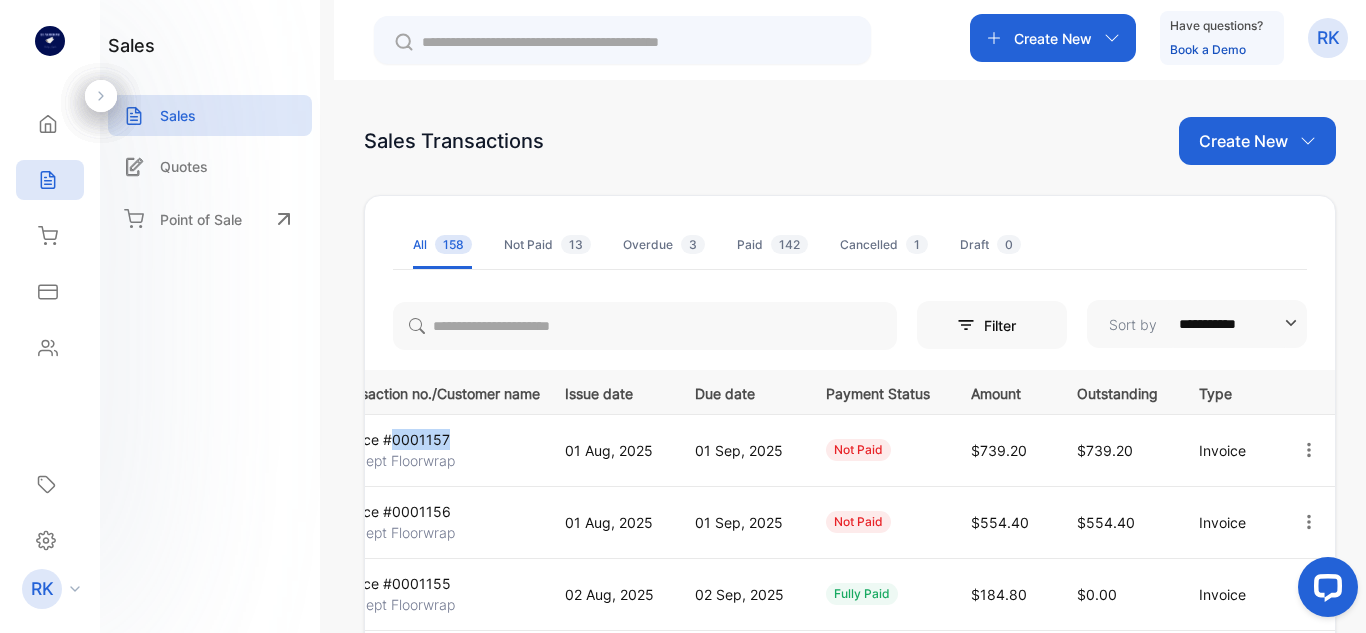 click 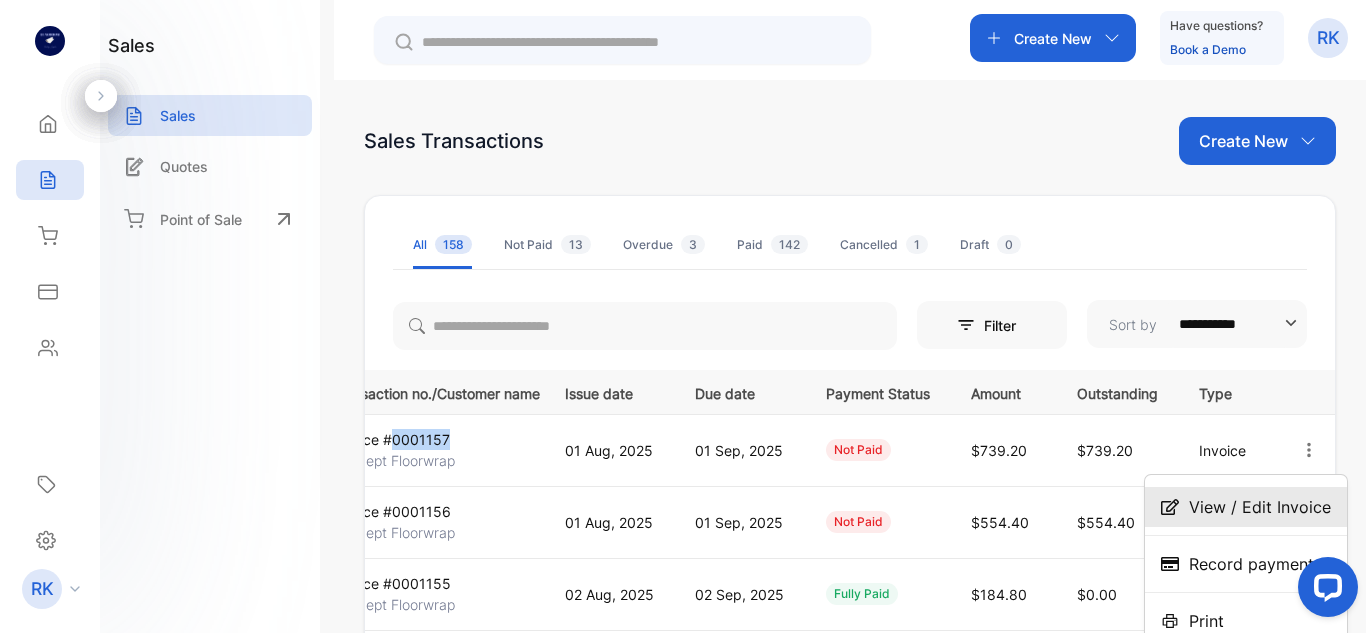 click on "View / Edit Invoice" at bounding box center (1260, 507) 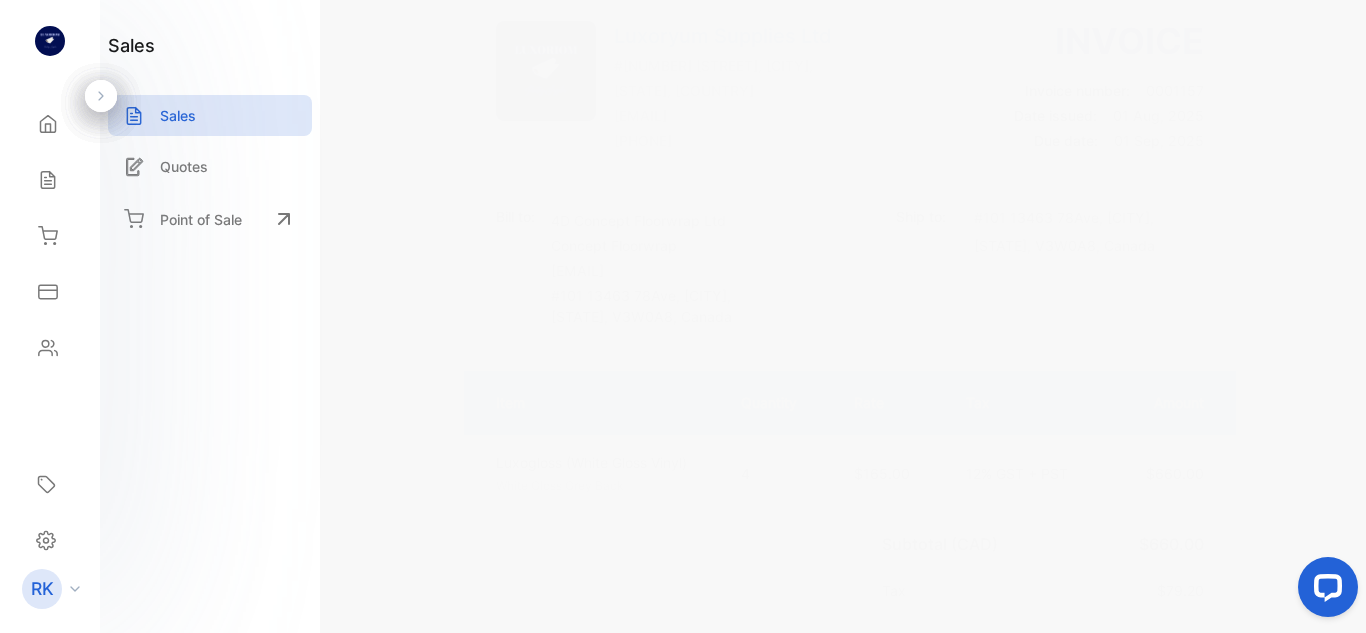 scroll, scrollTop: 0, scrollLeft: 0, axis: both 